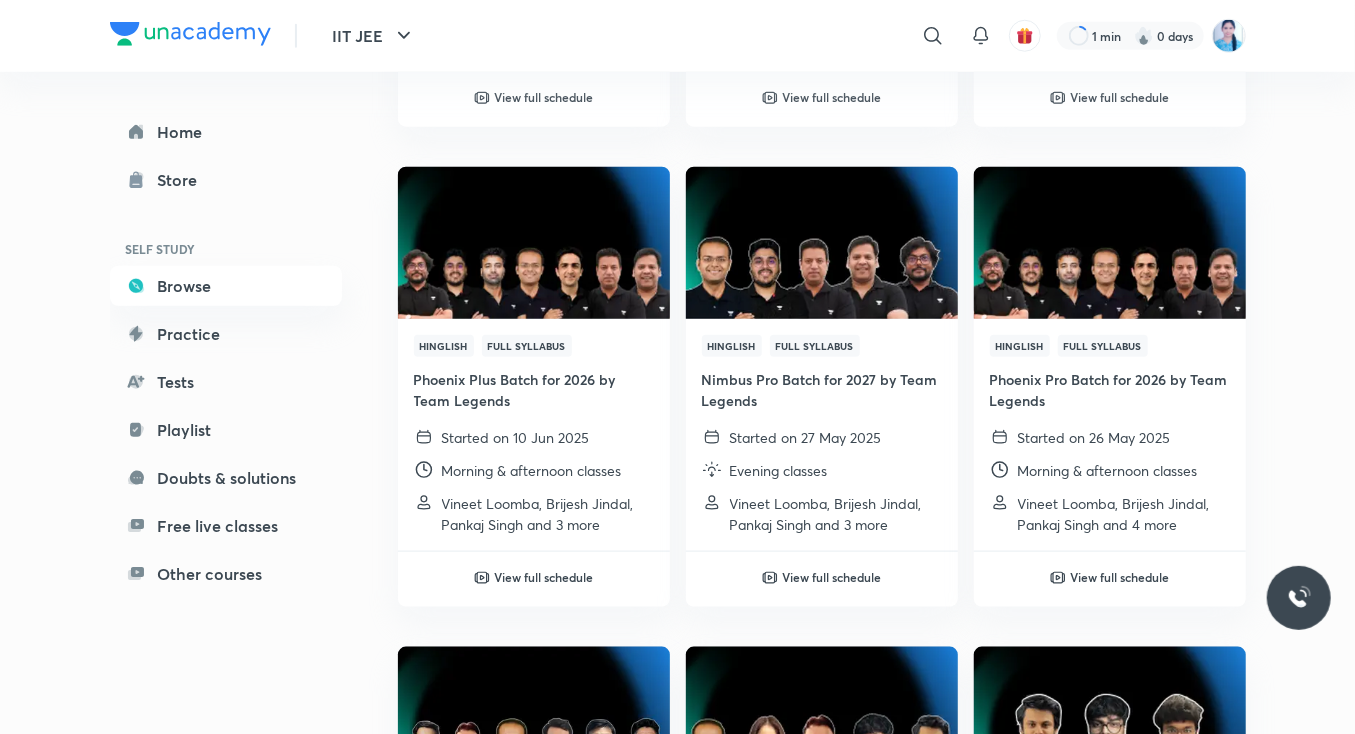scroll, scrollTop: 1060, scrollLeft: 0, axis: vertical 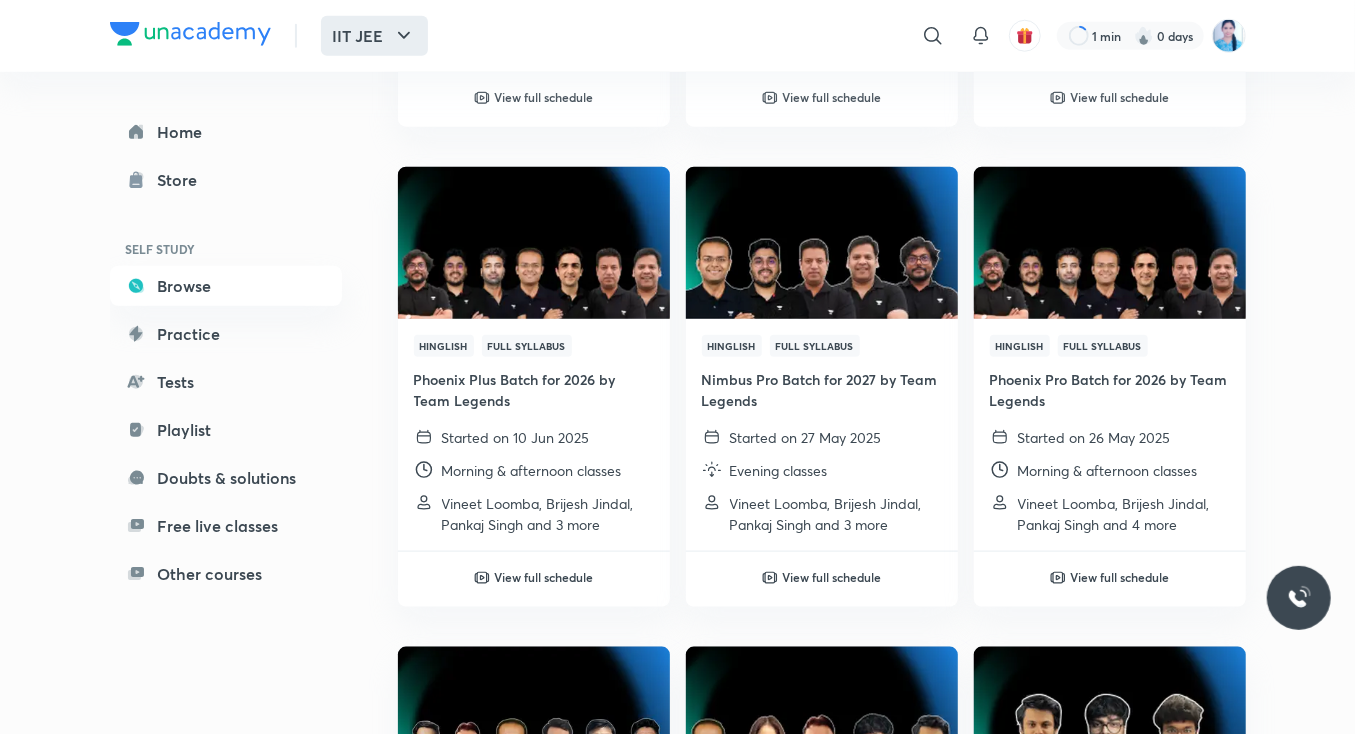 click on "IIT JEE" at bounding box center (374, 36) 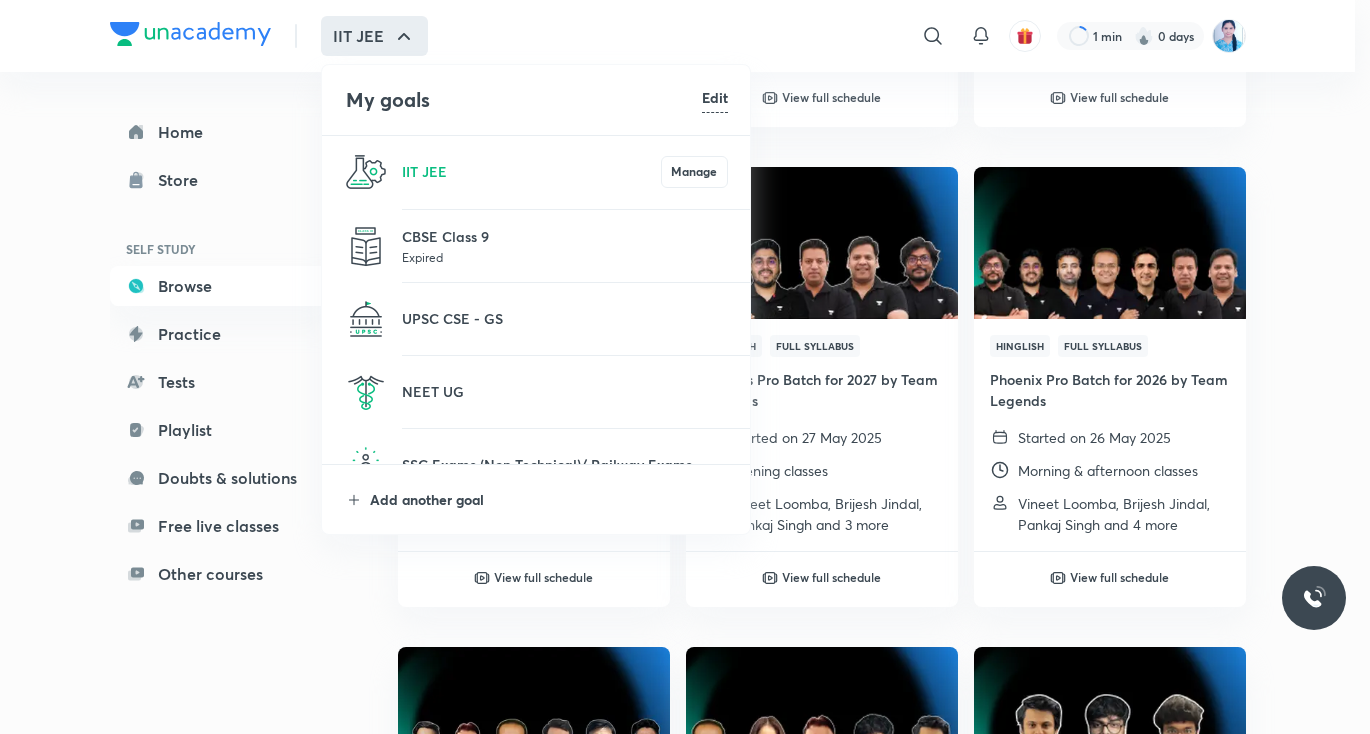 click on "Add another goal" at bounding box center [549, 499] 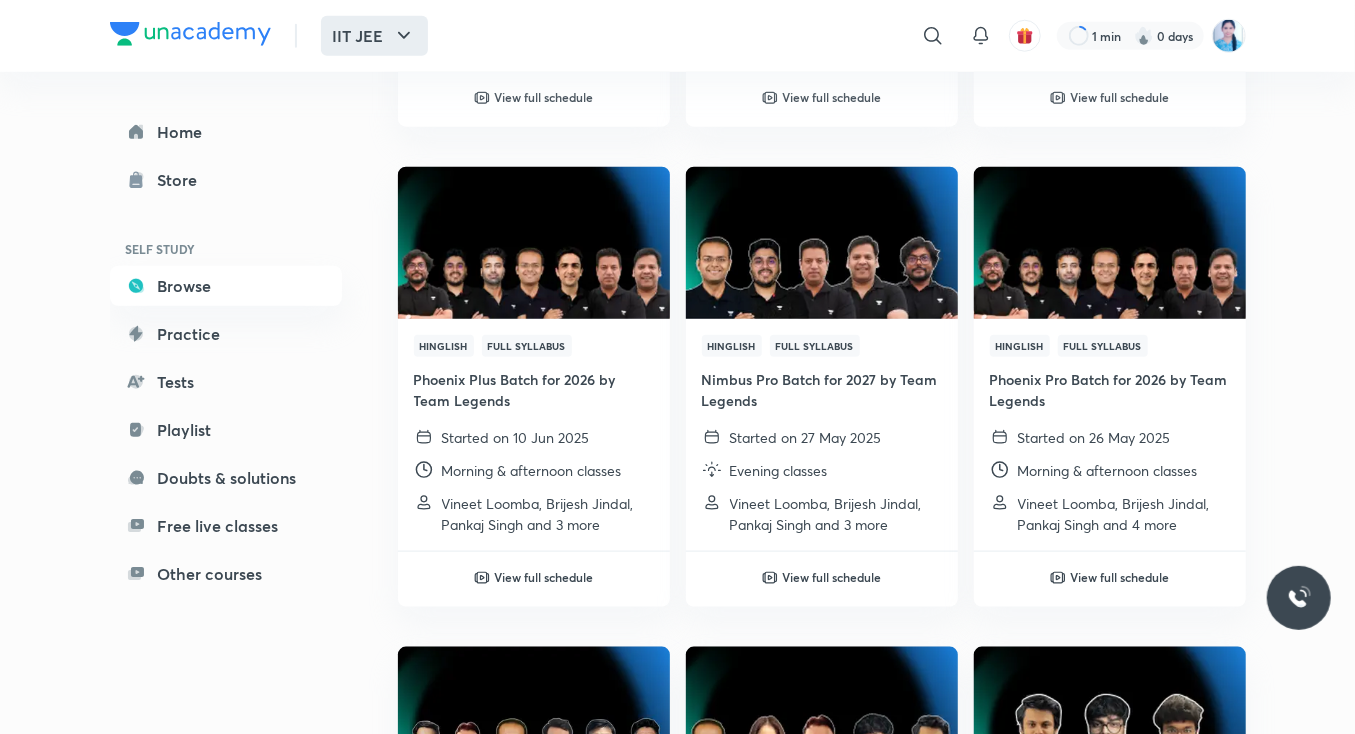 scroll, scrollTop: 1060, scrollLeft: 0, axis: vertical 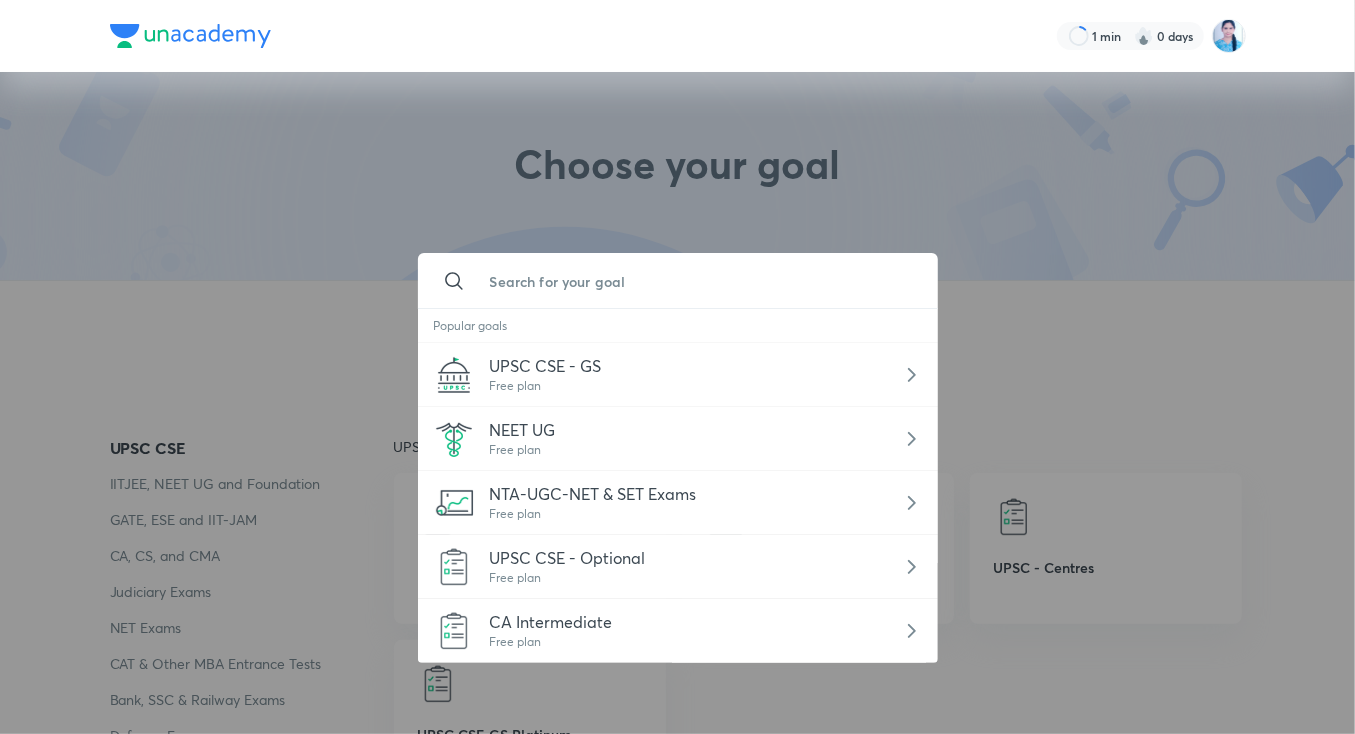 click at bounding box center (698, 281) 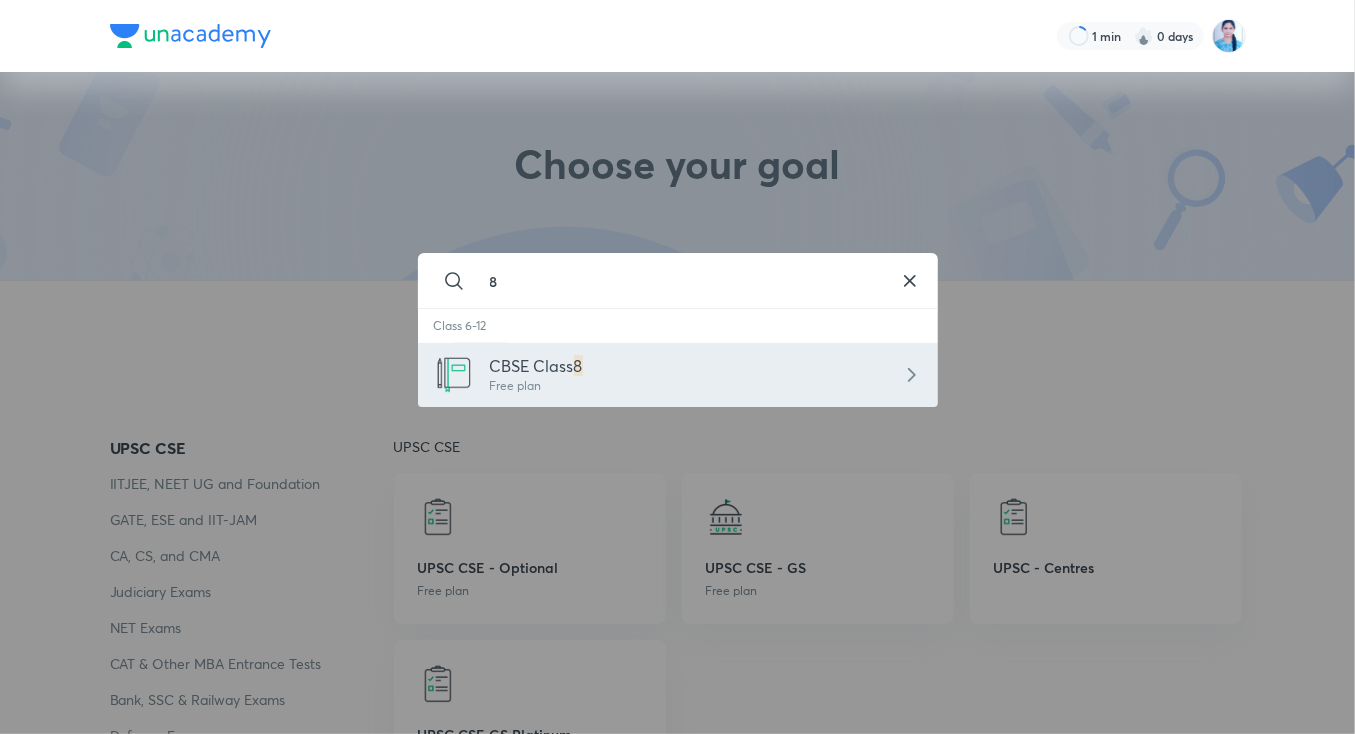 click on "CBSE Class  8 Free plan" at bounding box center (678, 375) 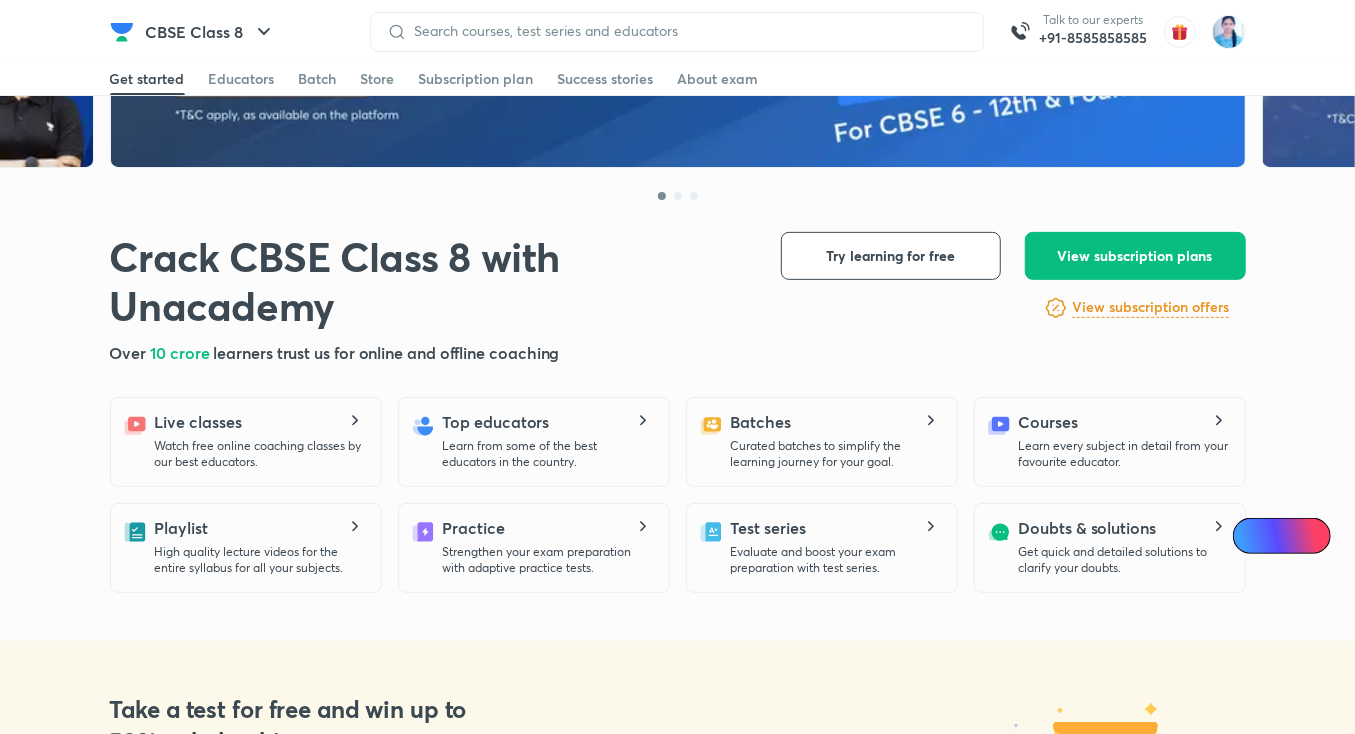 scroll, scrollTop: 330, scrollLeft: 0, axis: vertical 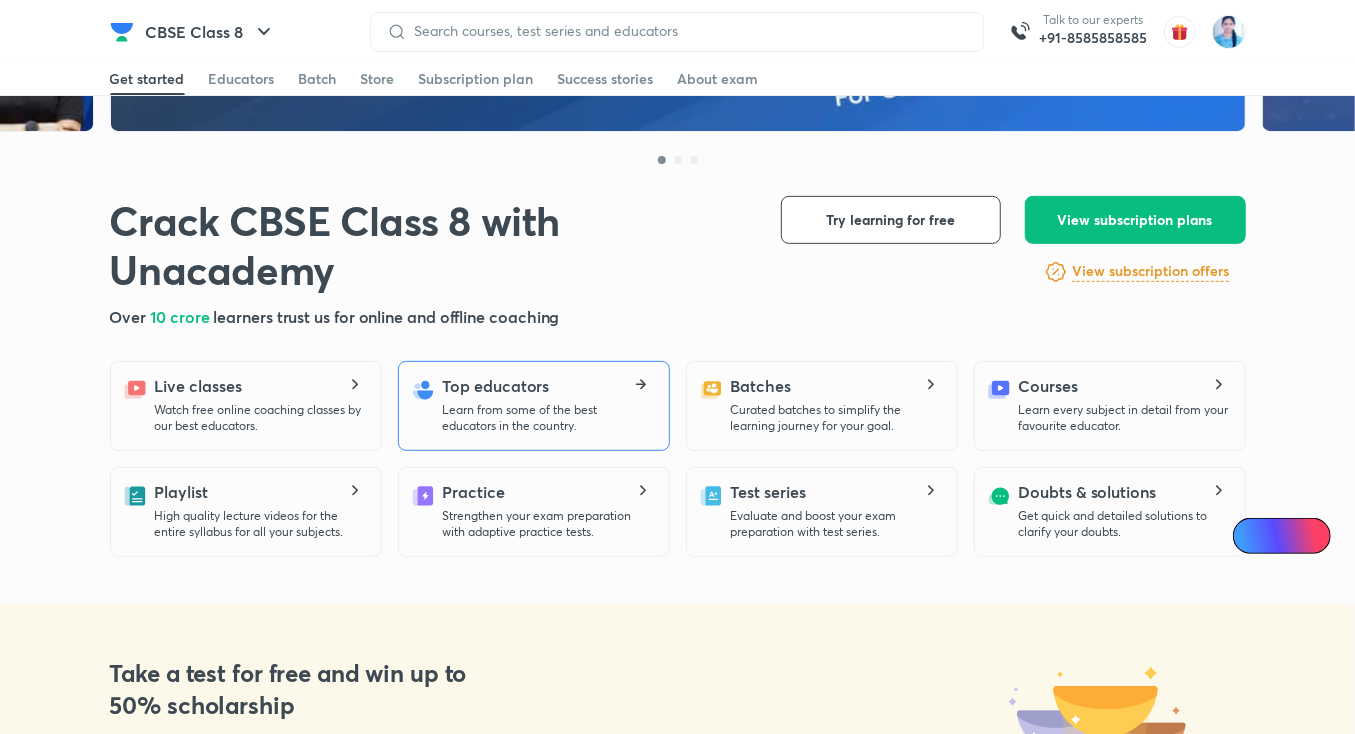 click on "Top educators Learn from some of the best educators in the country." at bounding box center (548, 404) 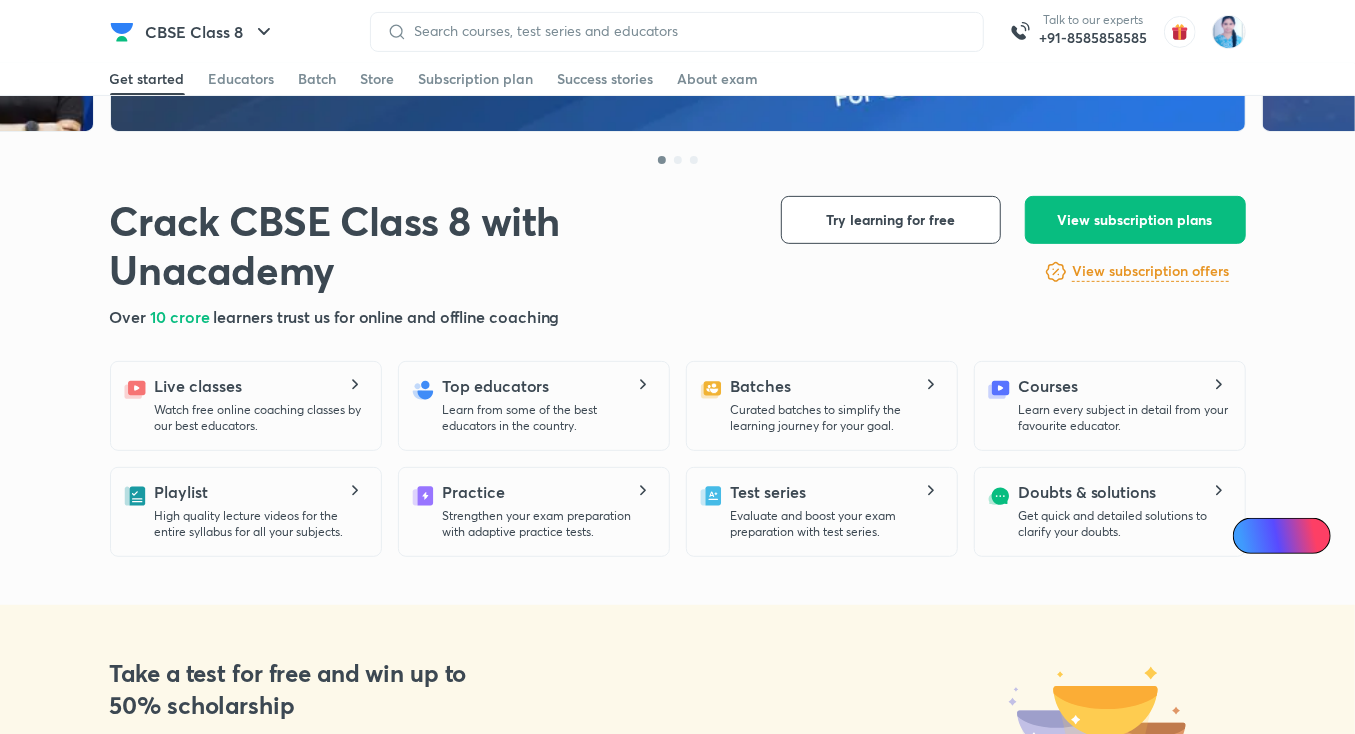 scroll, scrollTop: 0, scrollLeft: 0, axis: both 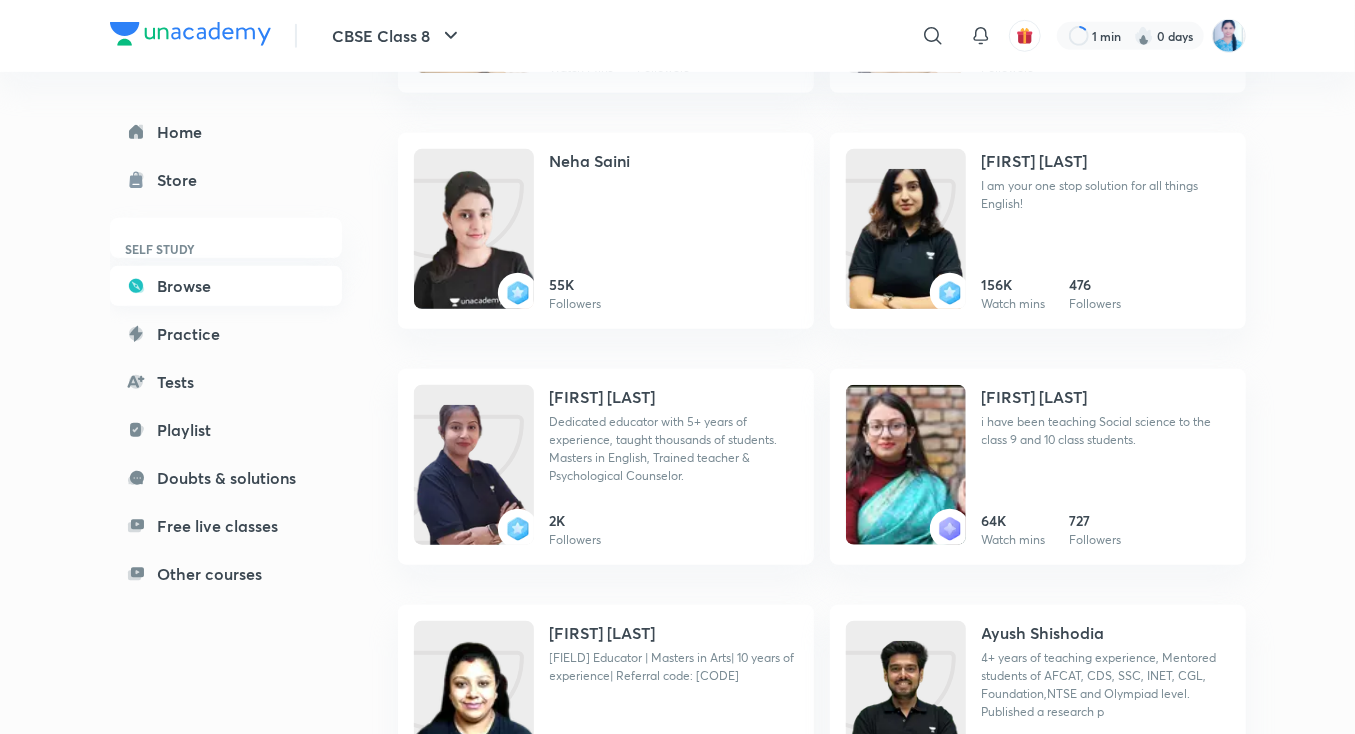 click on "Browse" at bounding box center (226, 286) 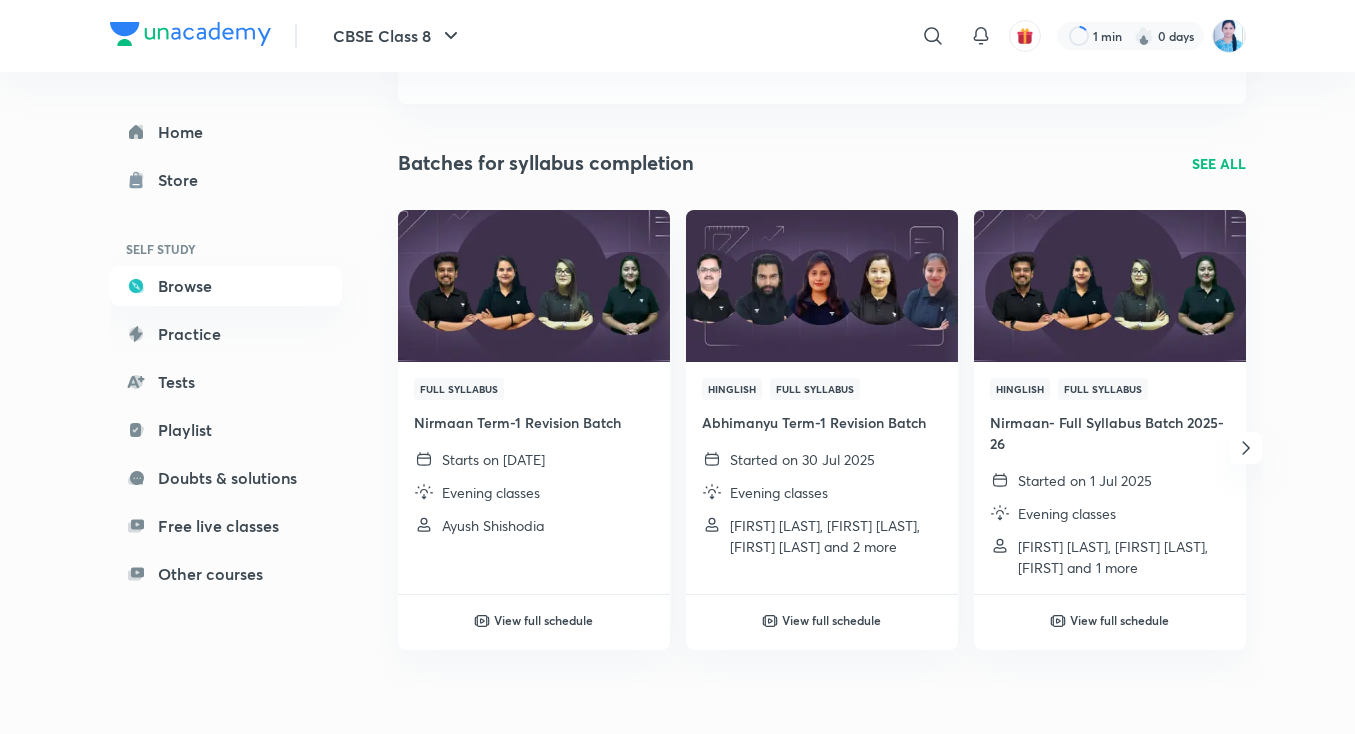 scroll, scrollTop: 152, scrollLeft: 0, axis: vertical 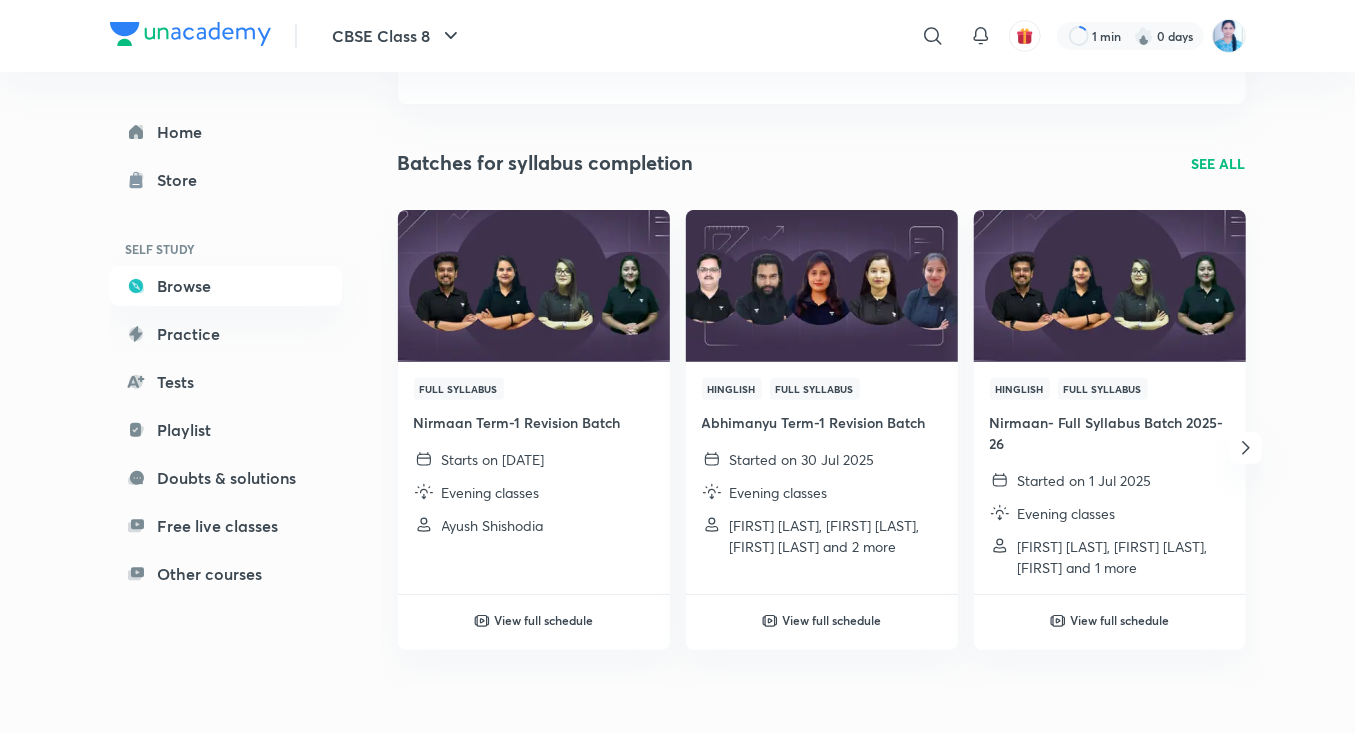 click on "SEE ALL" at bounding box center (1219, 163) 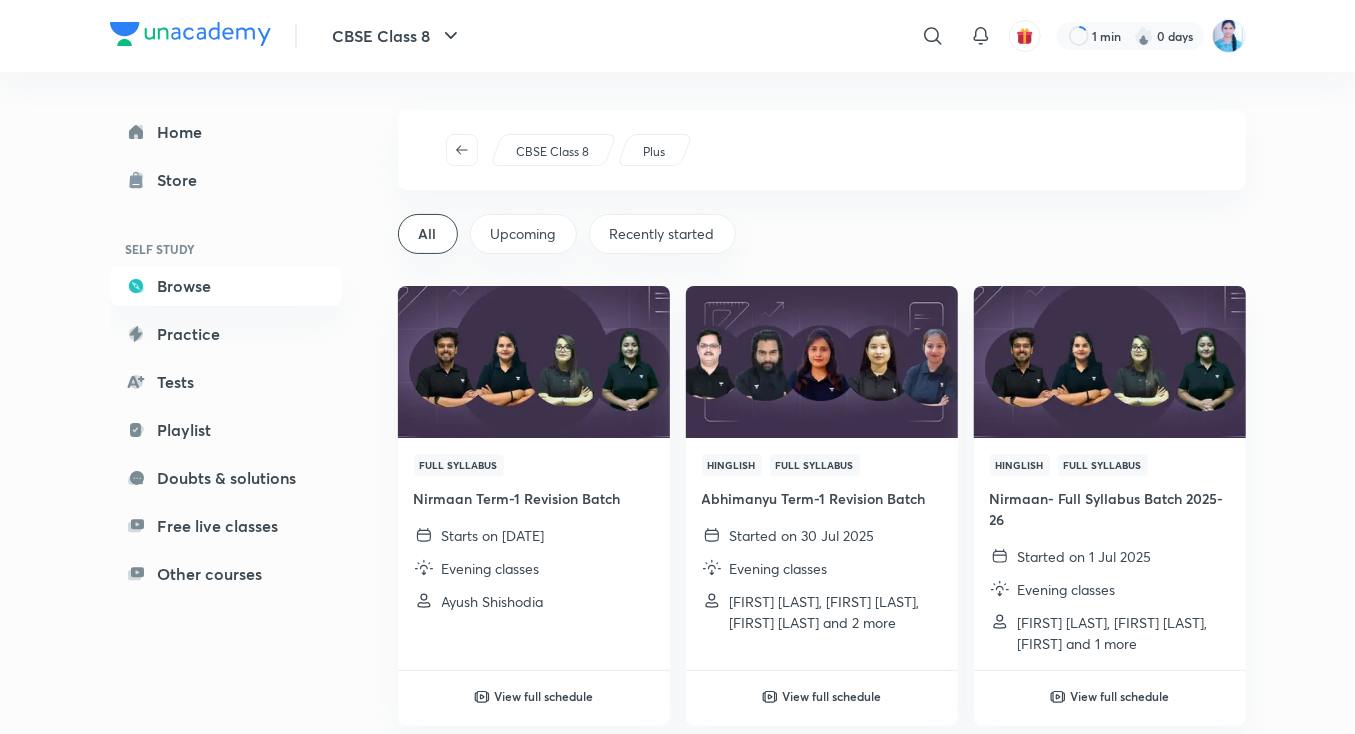 scroll, scrollTop: 0, scrollLeft: 0, axis: both 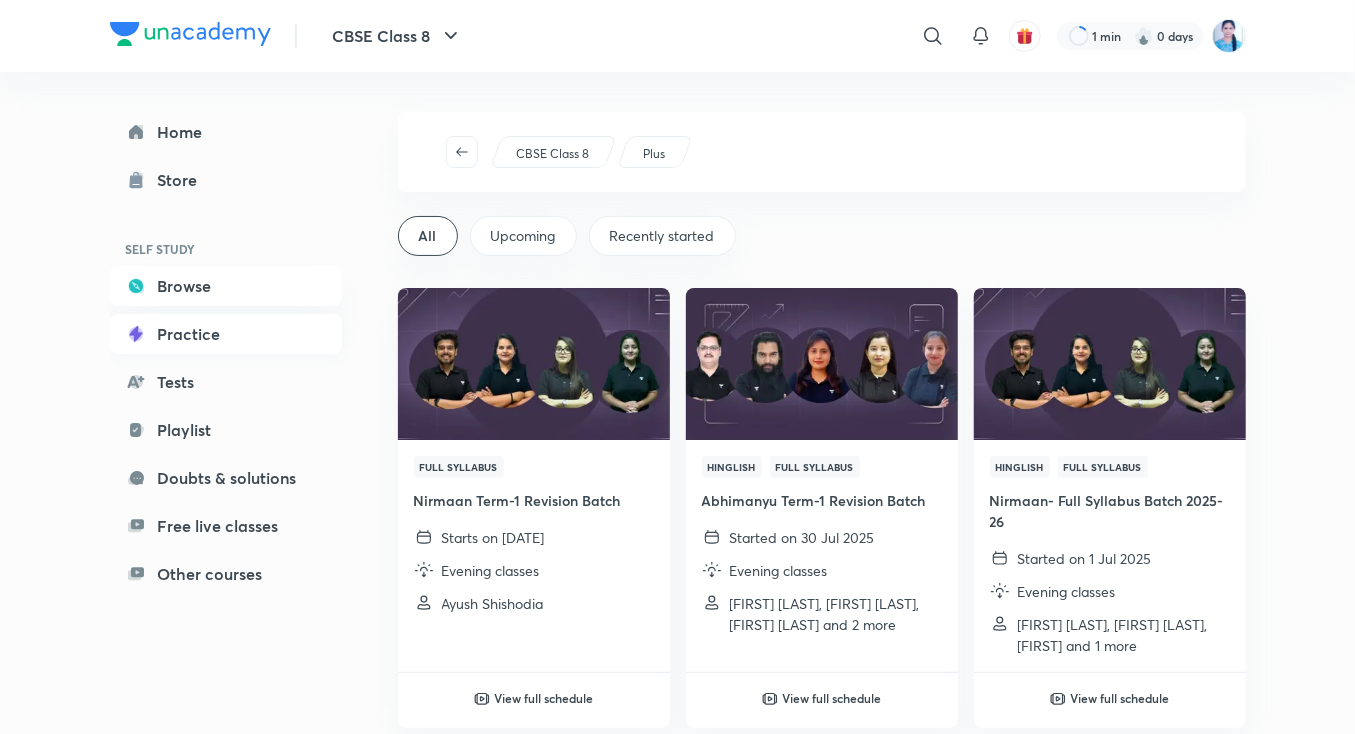 click on "Practice" at bounding box center [226, 334] 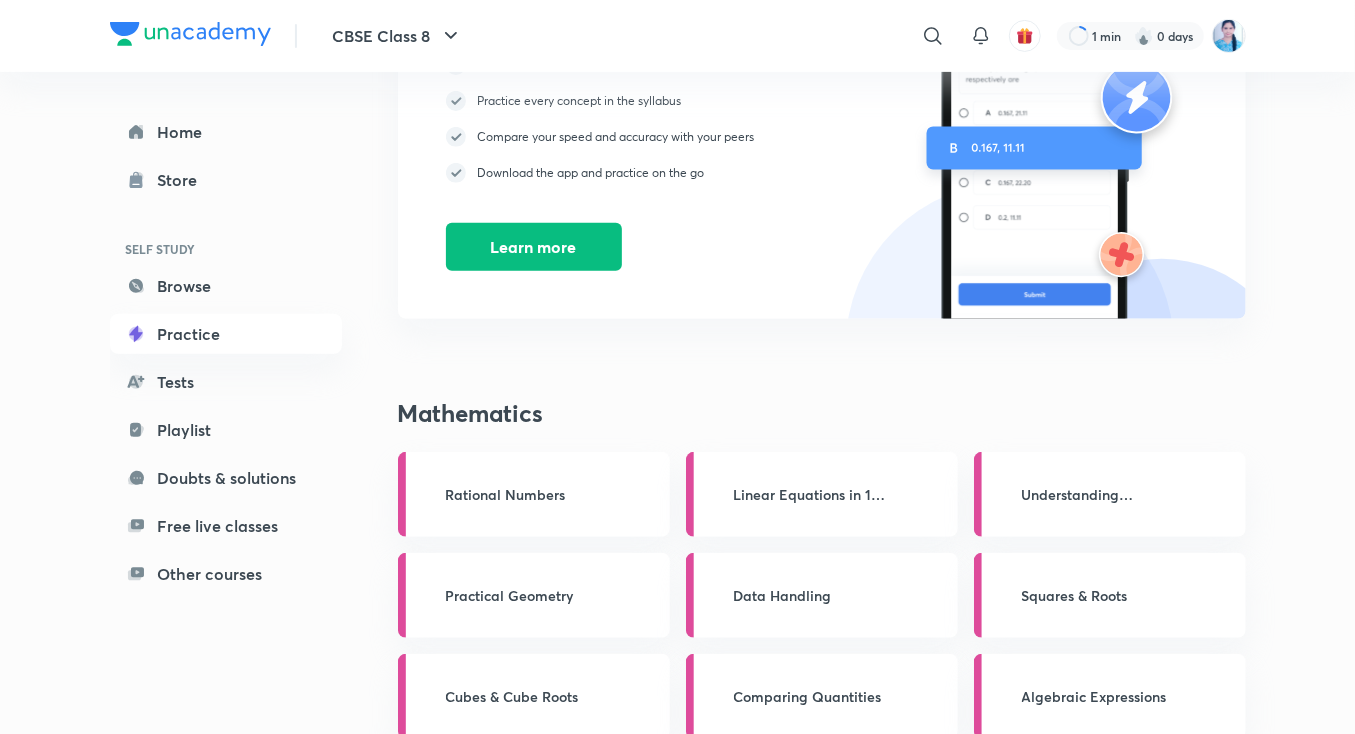 scroll, scrollTop: 514, scrollLeft: 0, axis: vertical 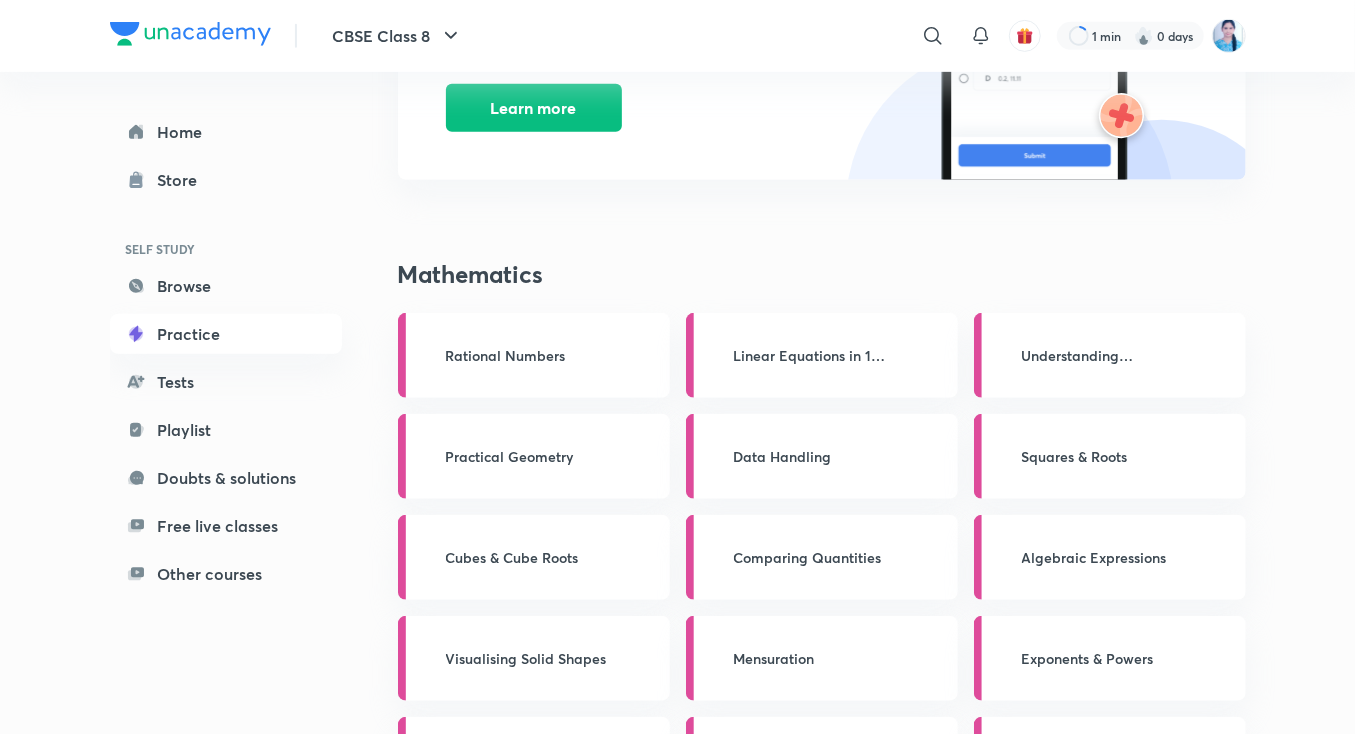 click on "Rational Numbers" at bounding box center [542, 355] 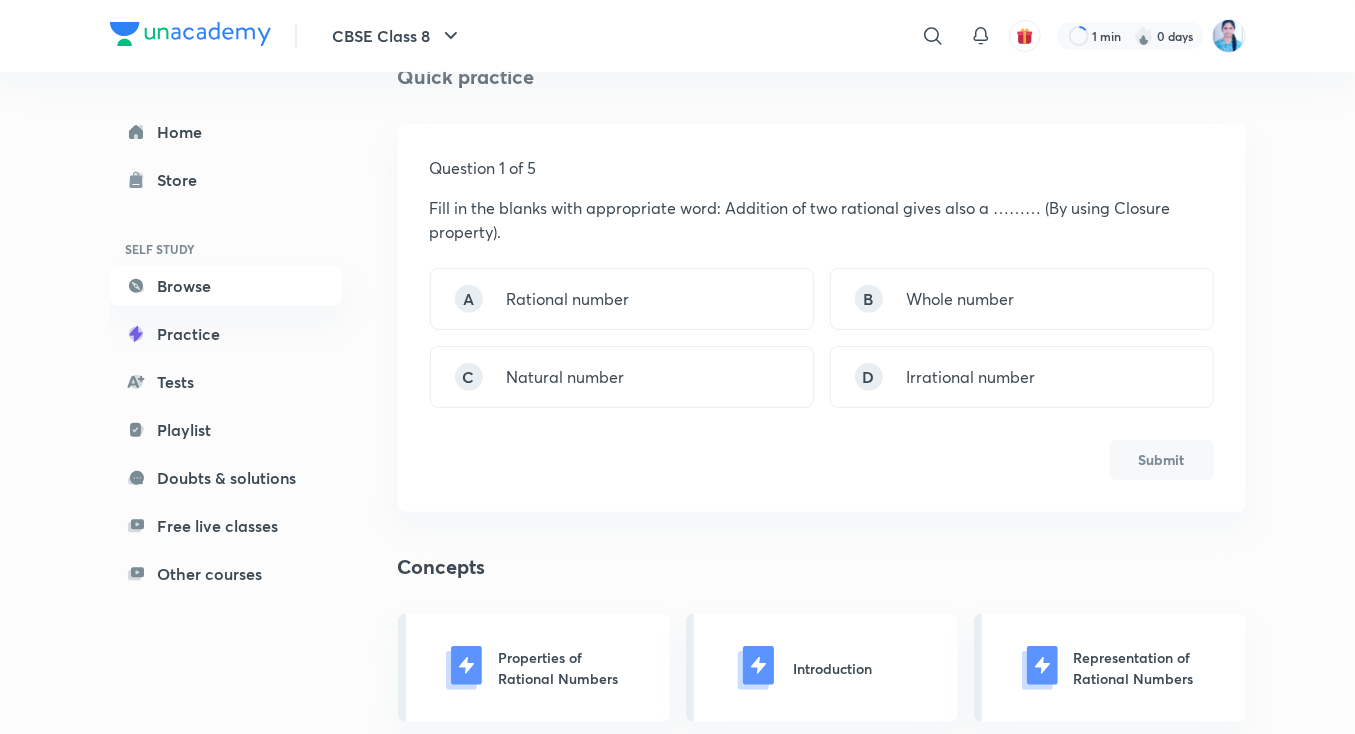 scroll, scrollTop: 240, scrollLeft: 0, axis: vertical 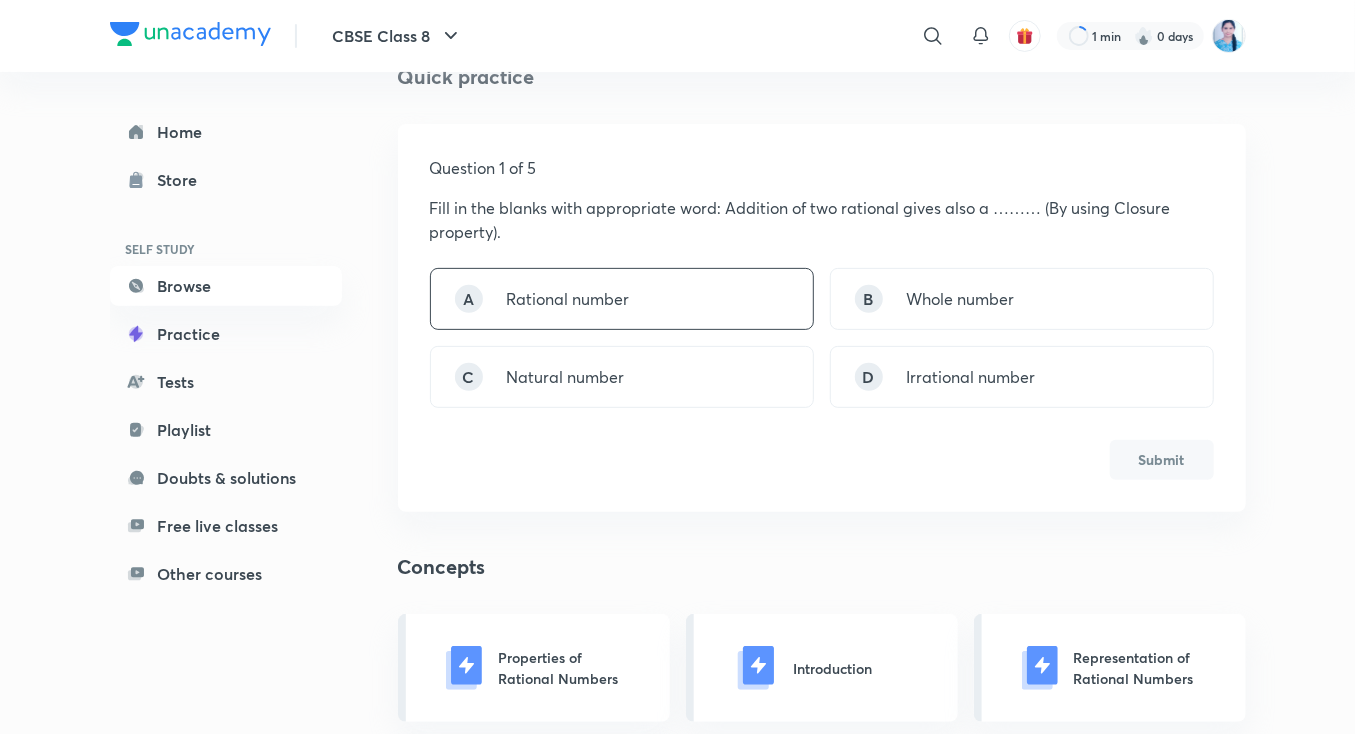 click on "A Rational number" at bounding box center [622, 299] 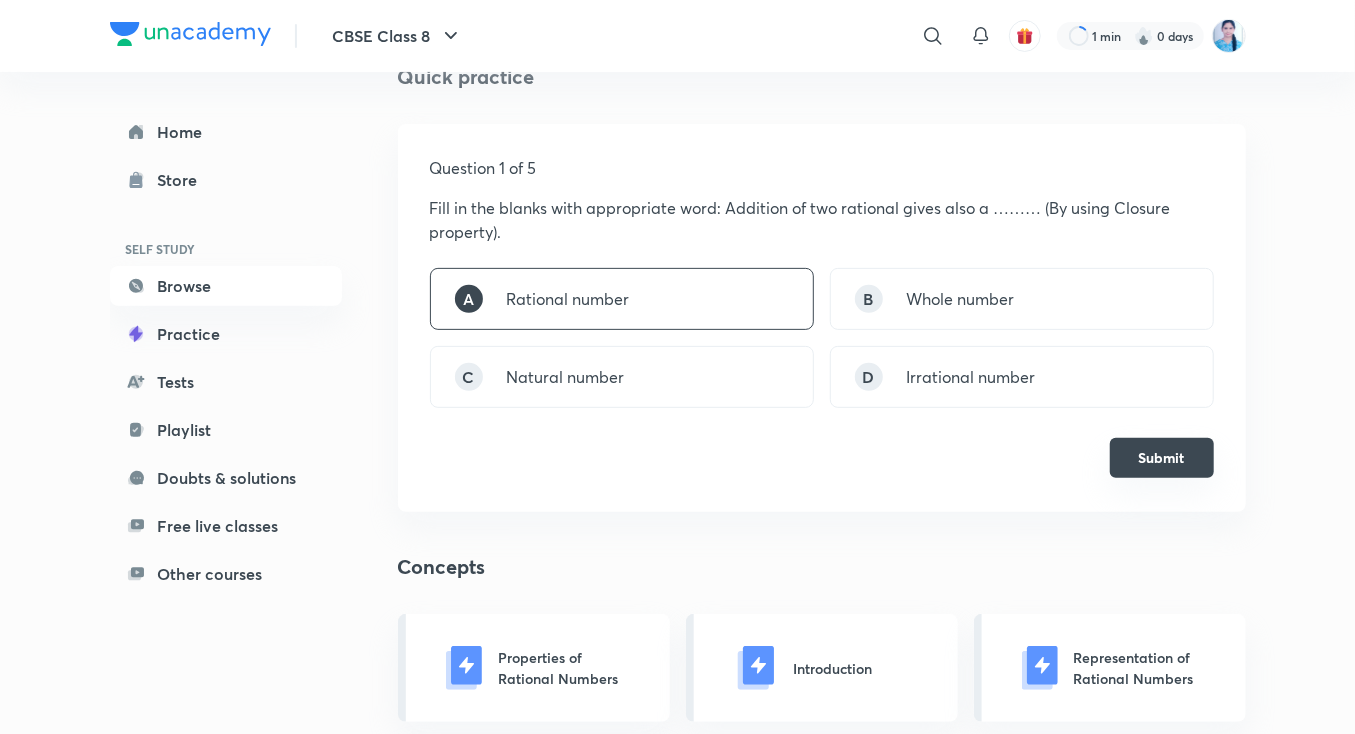 click on "Submit" at bounding box center (1162, 458) 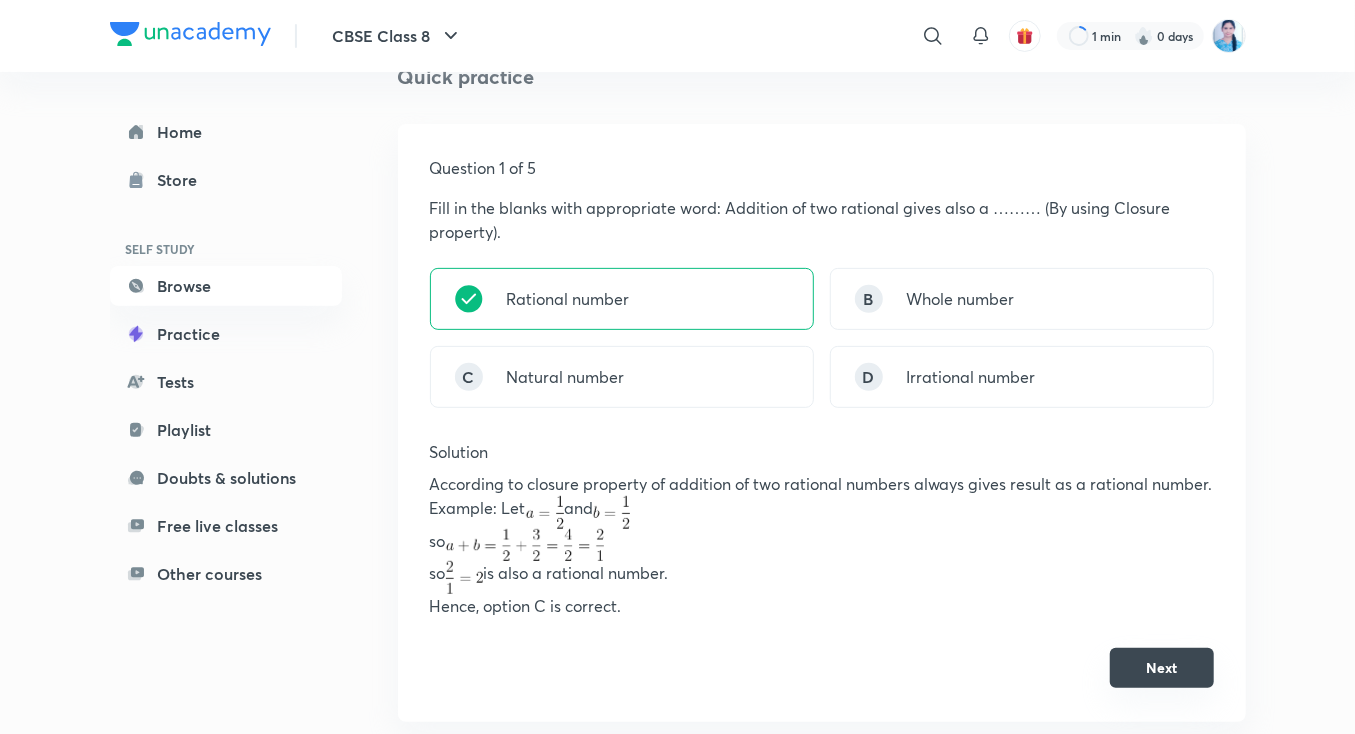 click on "Next" at bounding box center (1162, 668) 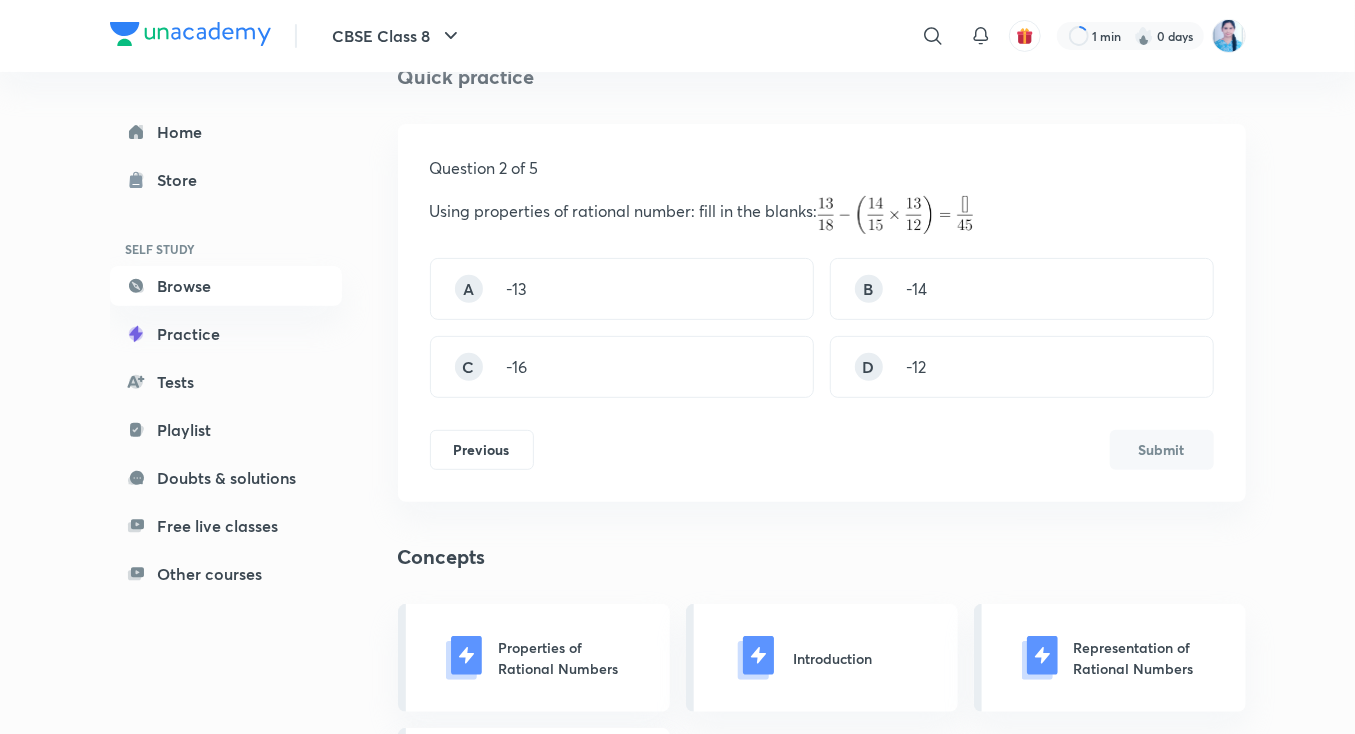 scroll, scrollTop: 0, scrollLeft: 0, axis: both 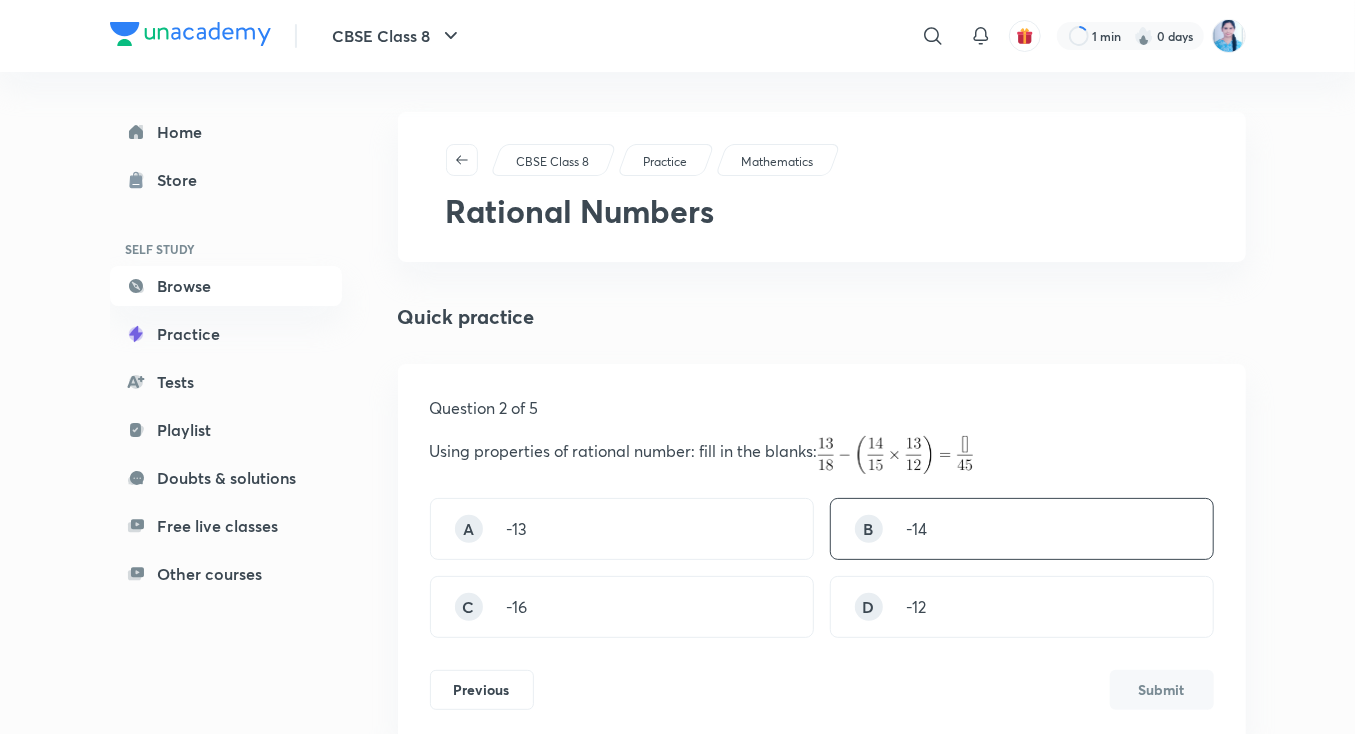 click on "B -14" at bounding box center (1022, 529) 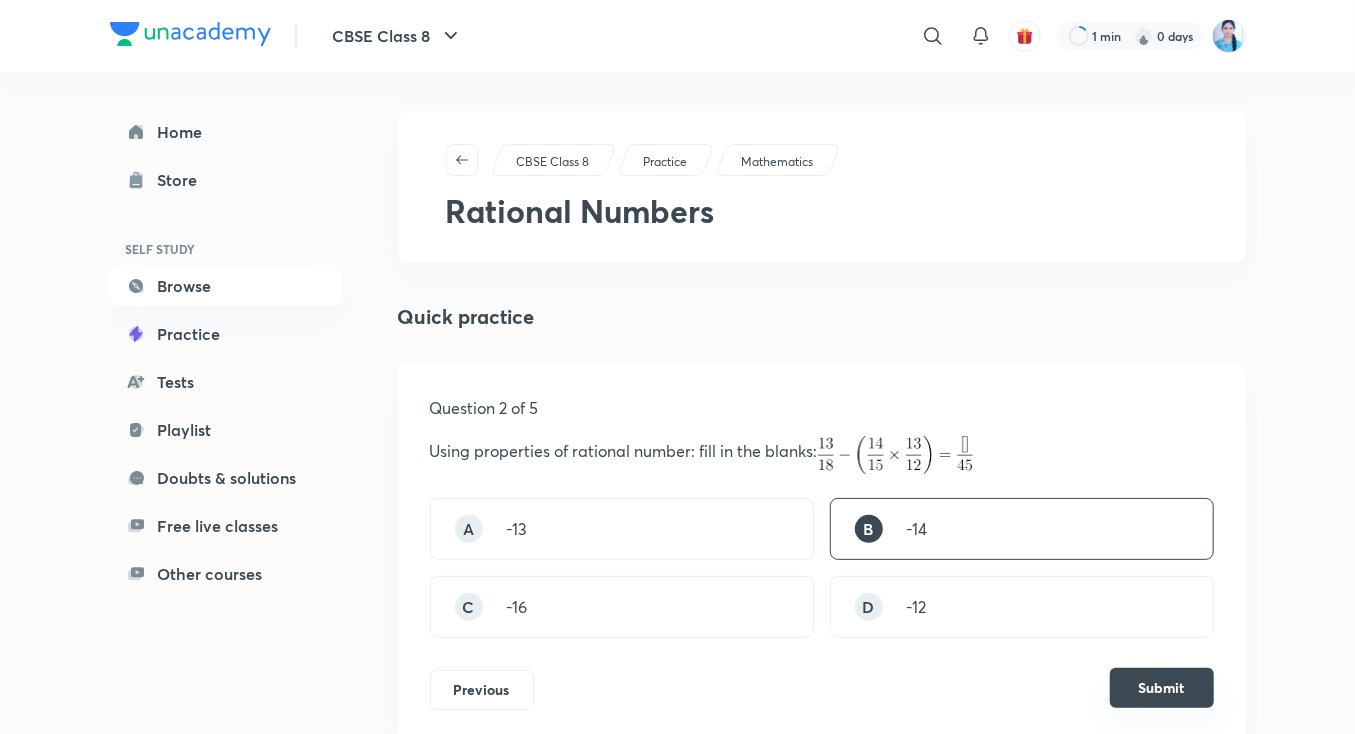 click on "Submit" at bounding box center [1162, 688] 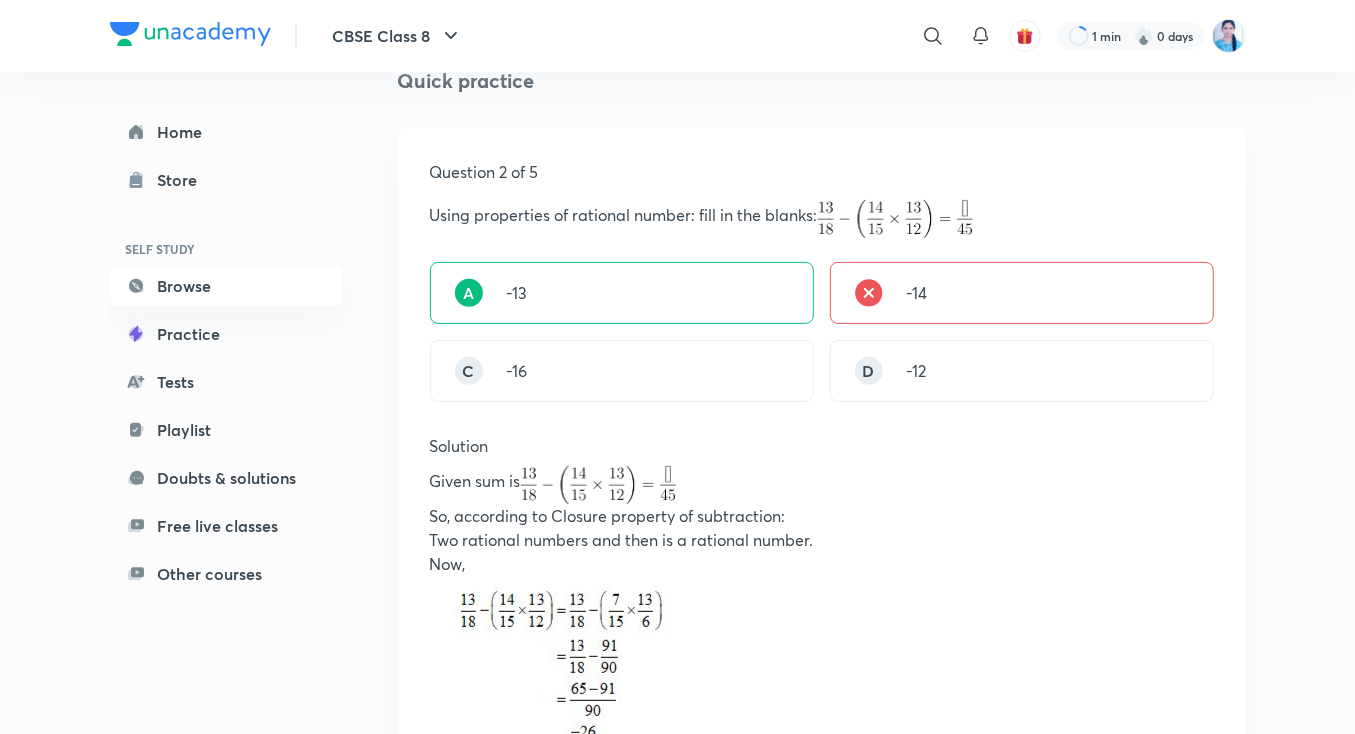 scroll, scrollTop: 360, scrollLeft: 0, axis: vertical 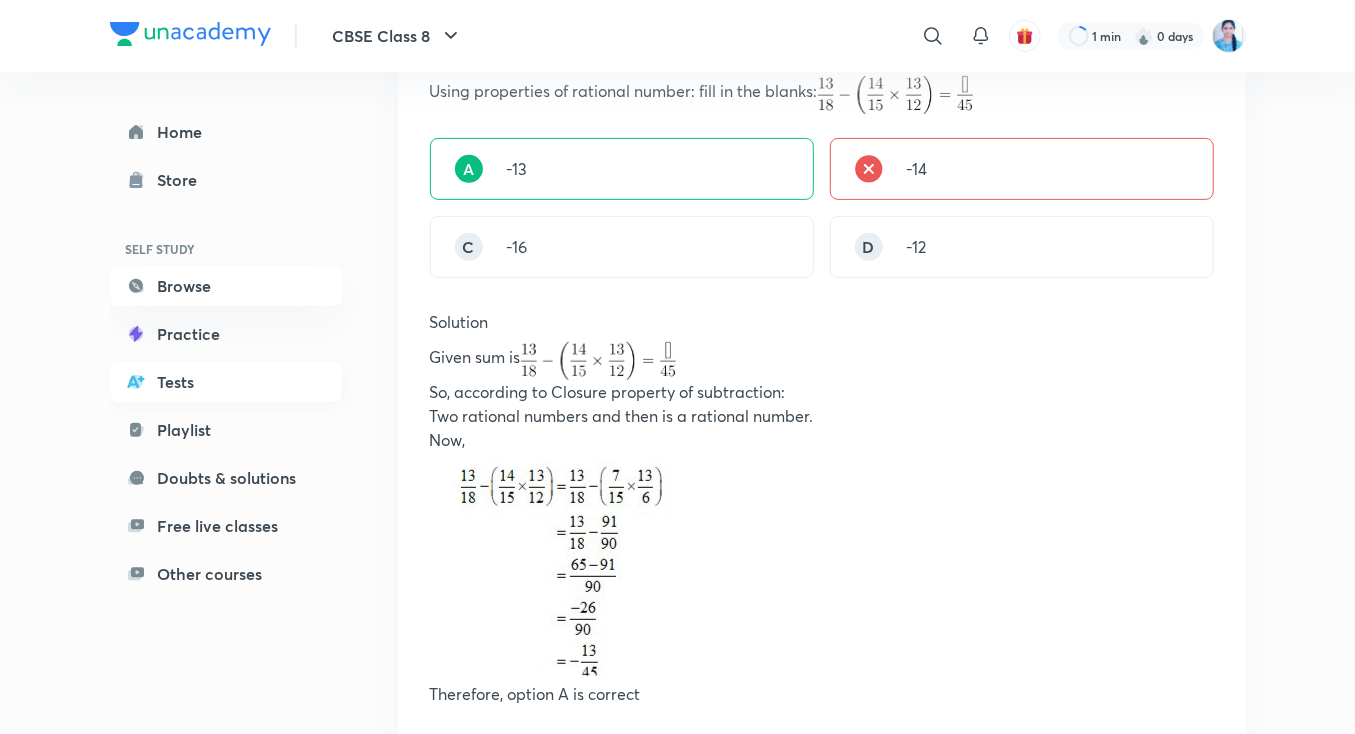 click on "Tests" at bounding box center (226, 382) 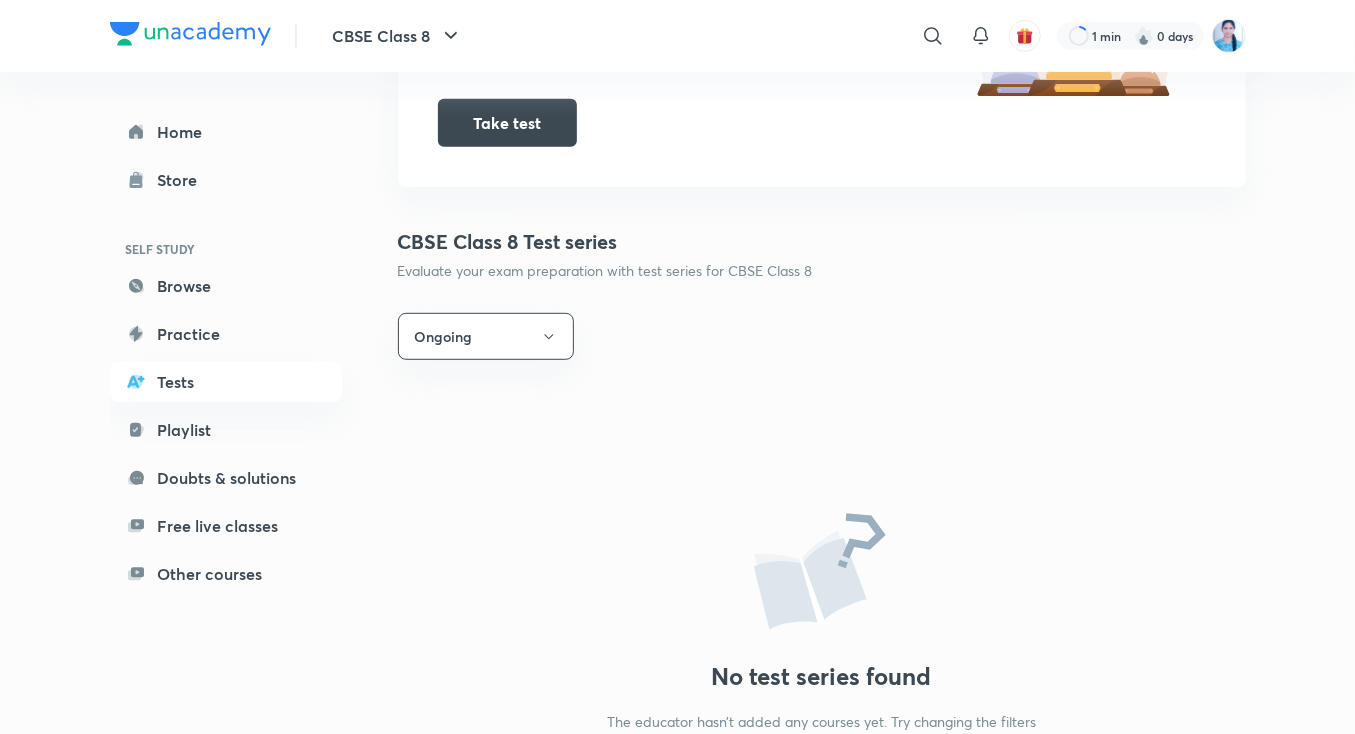 scroll, scrollTop: 480, scrollLeft: 0, axis: vertical 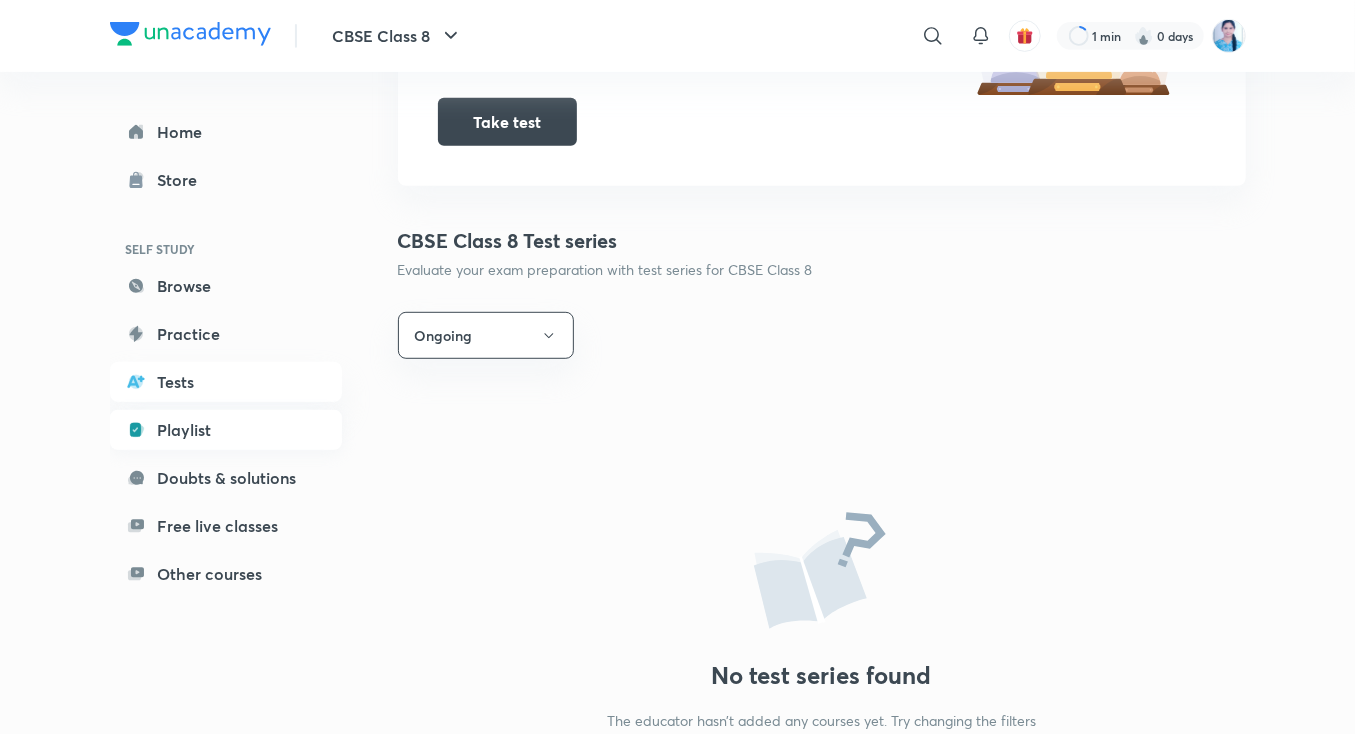click on "Playlist" at bounding box center (226, 430) 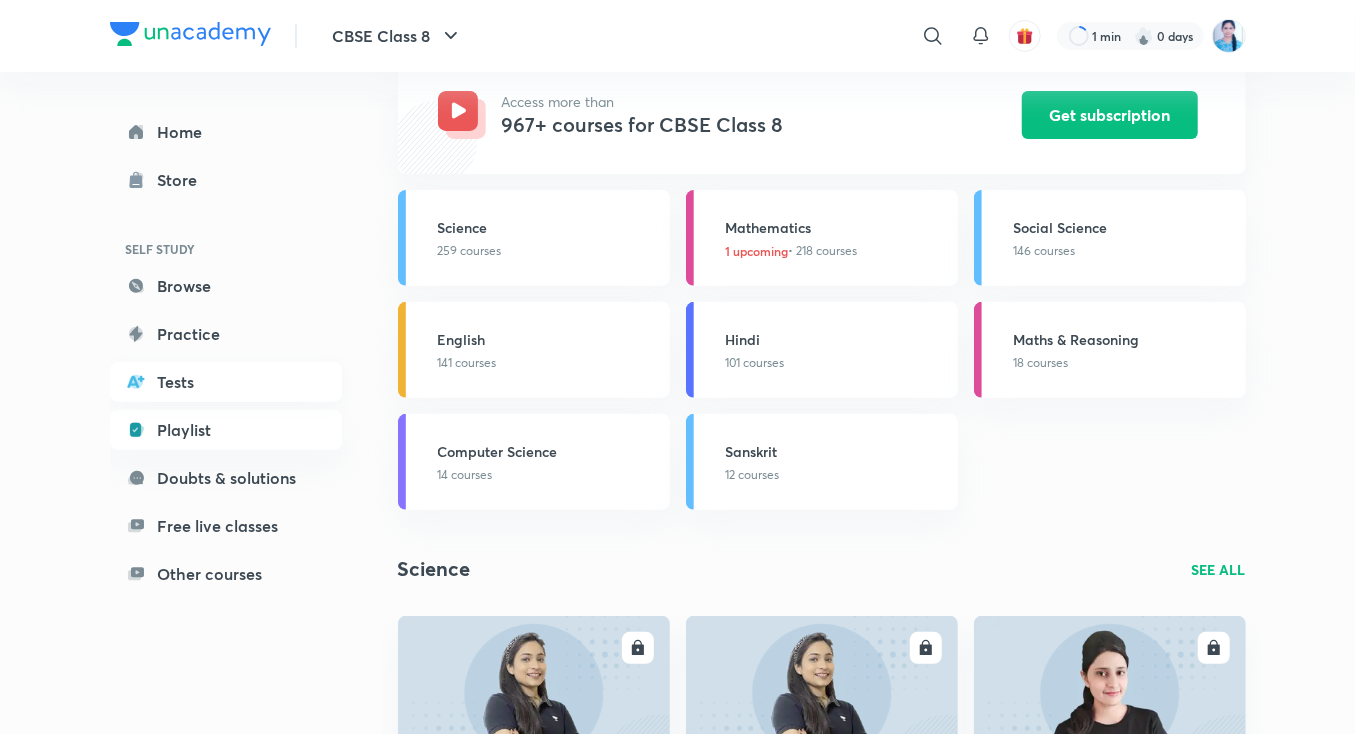 scroll, scrollTop: 240, scrollLeft: 0, axis: vertical 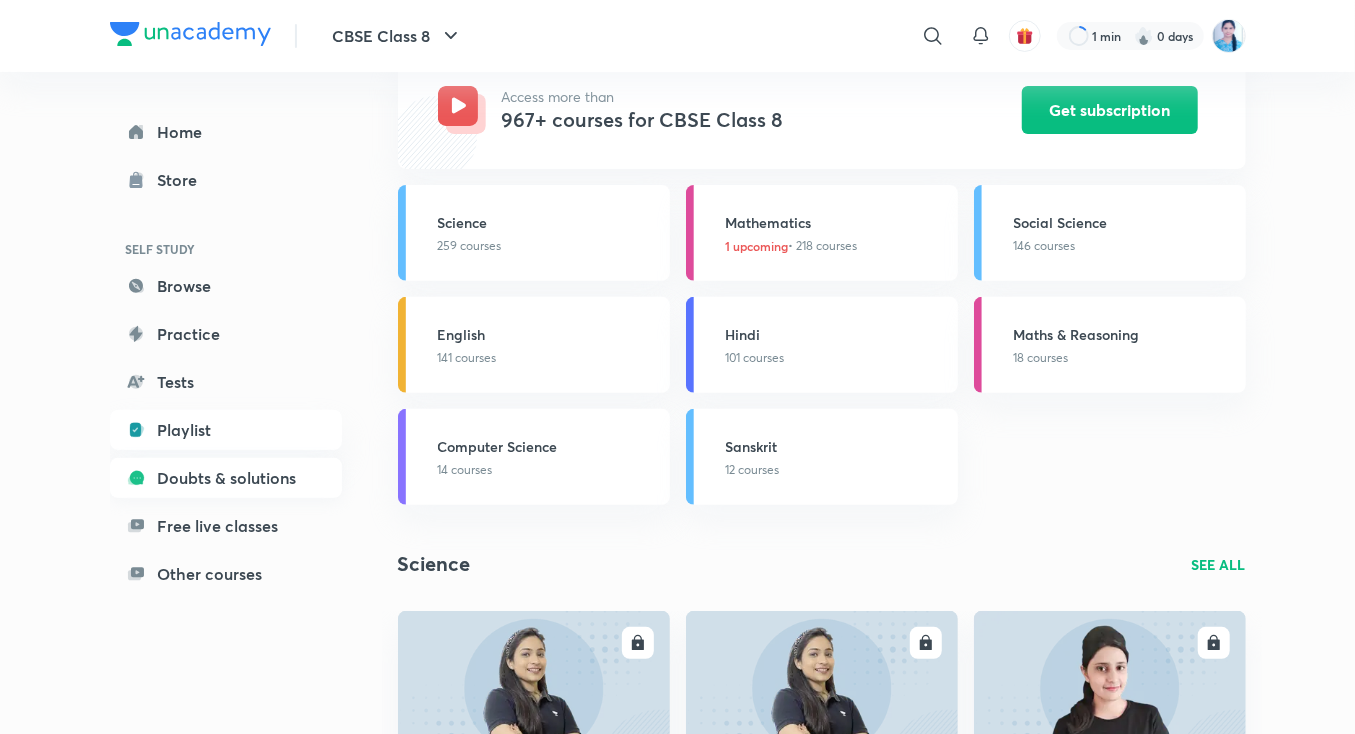 click on "Doubts & solutions" at bounding box center (226, 478) 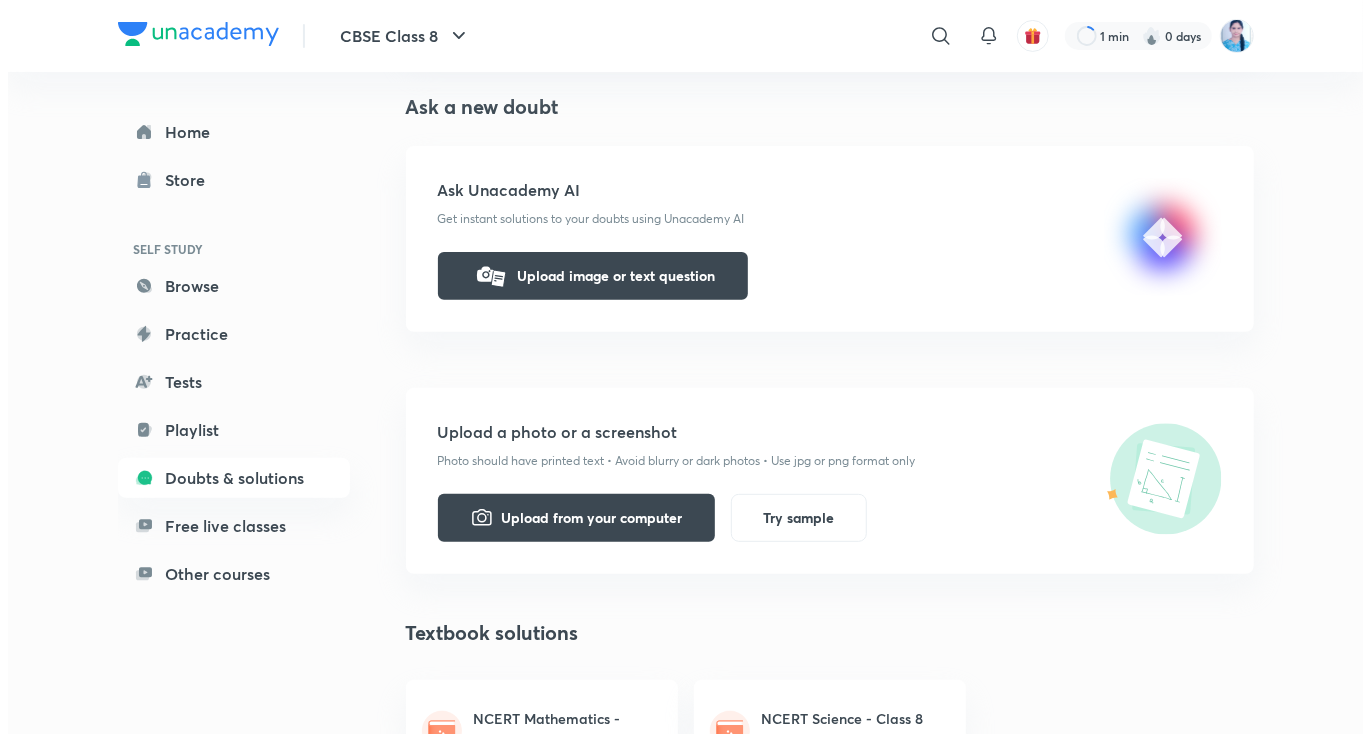 scroll, scrollTop: 245, scrollLeft: 0, axis: vertical 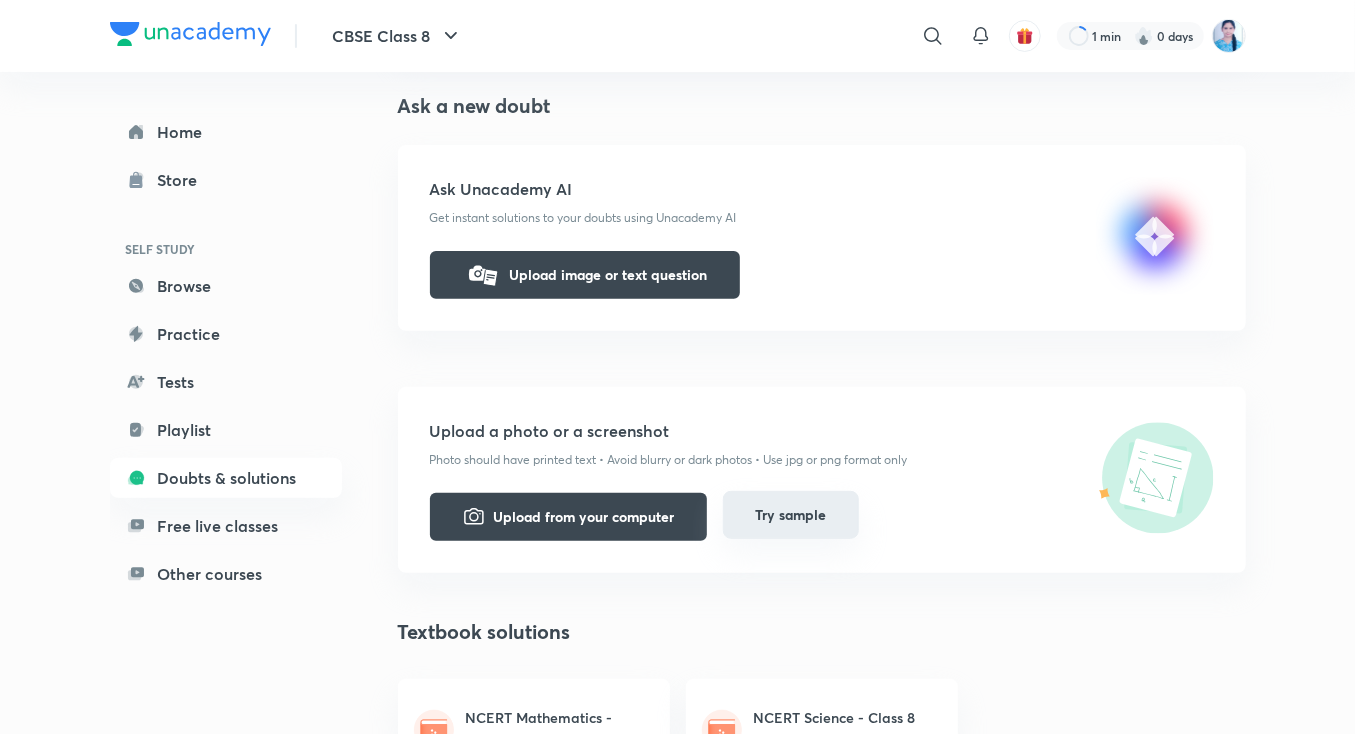 click on "Try sample" at bounding box center [791, 515] 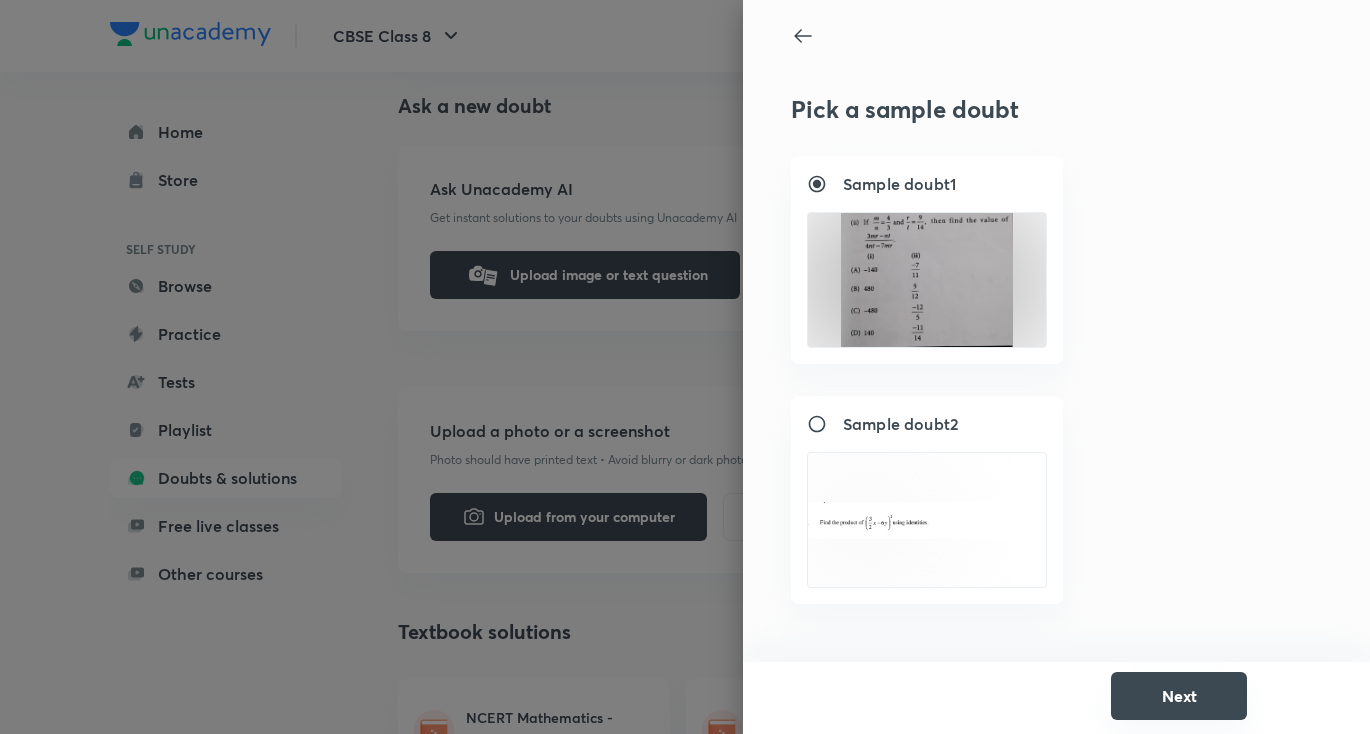 click on "Next" at bounding box center (1179, 696) 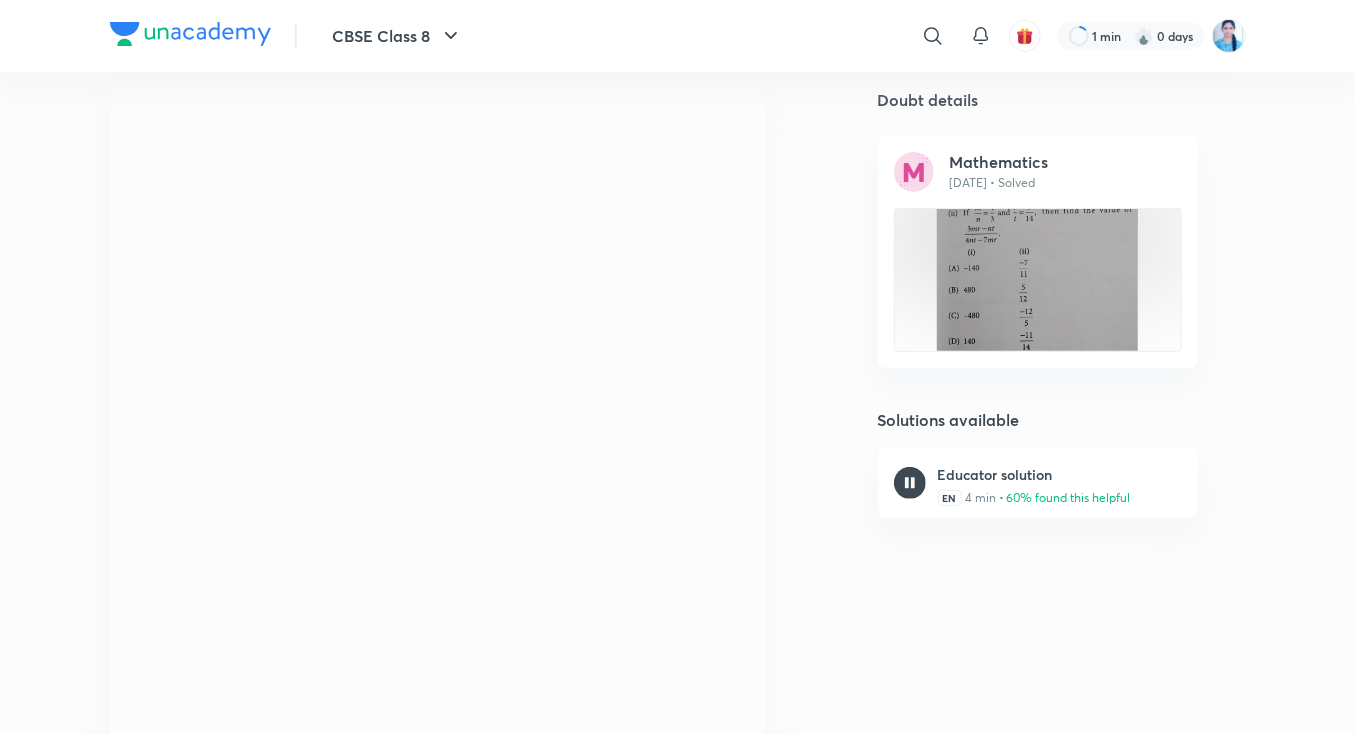 scroll, scrollTop: 0, scrollLeft: 0, axis: both 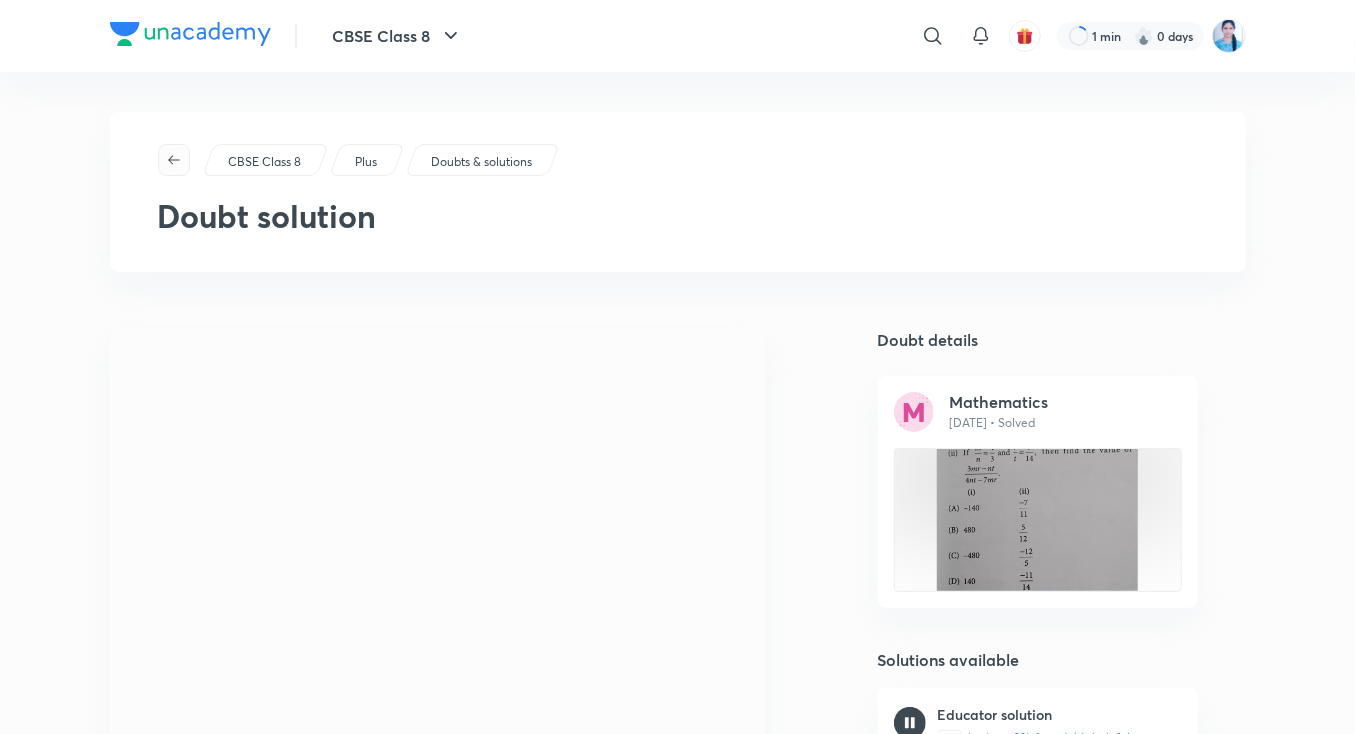 click at bounding box center (174, 160) 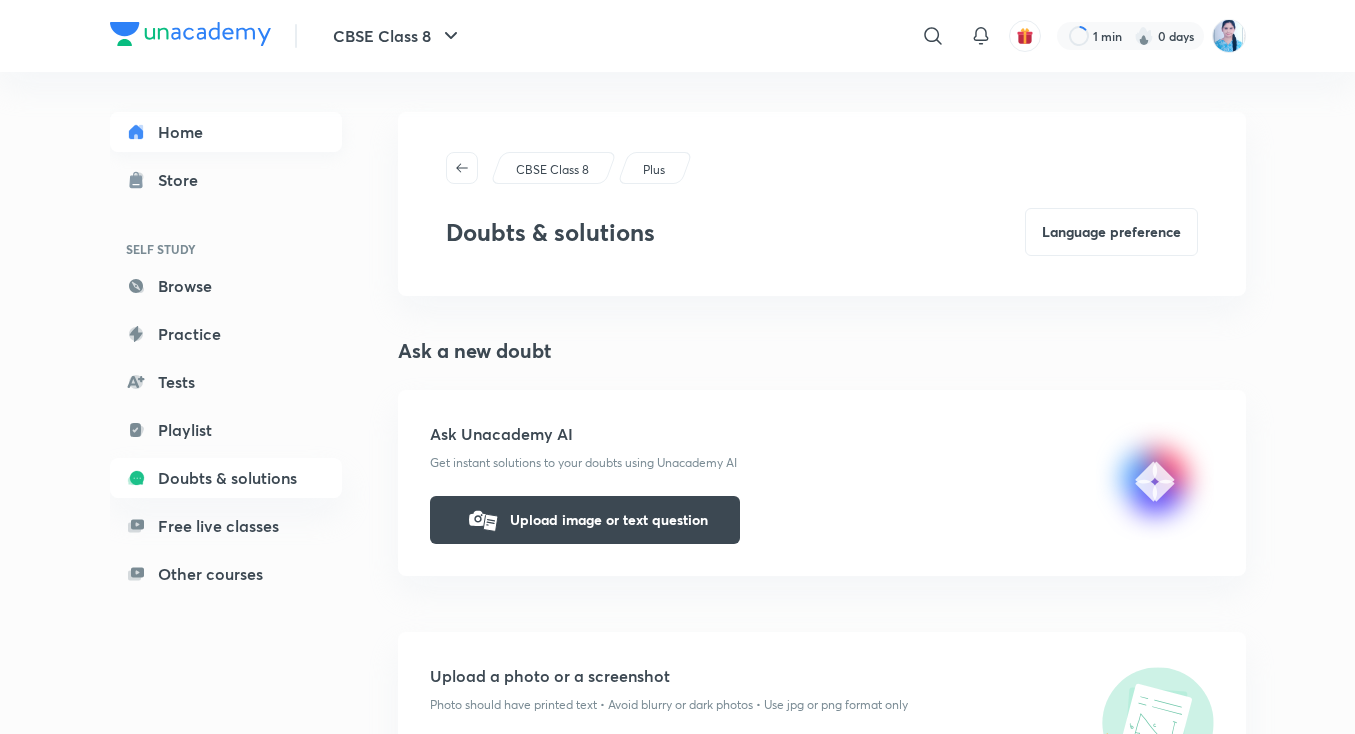 click on "Home" at bounding box center (226, 132) 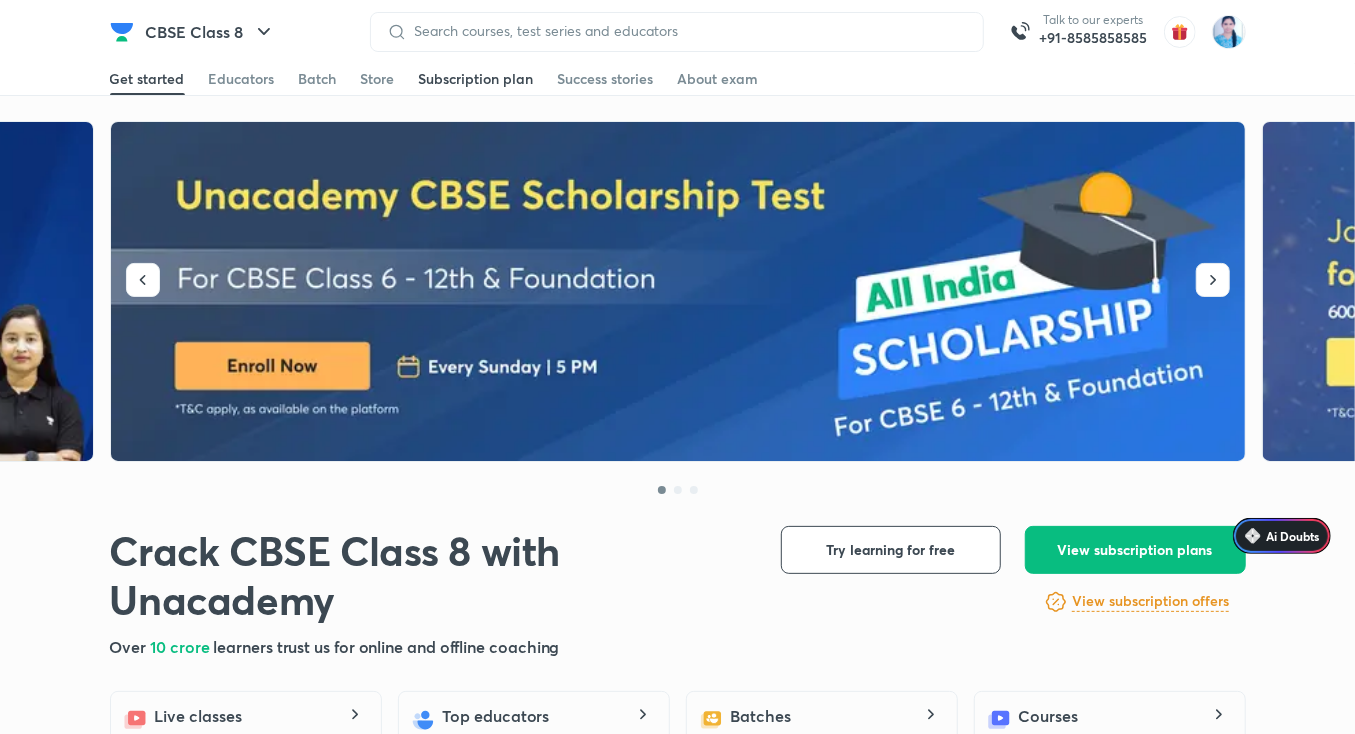click on "Subscription plan" at bounding box center (476, 79) 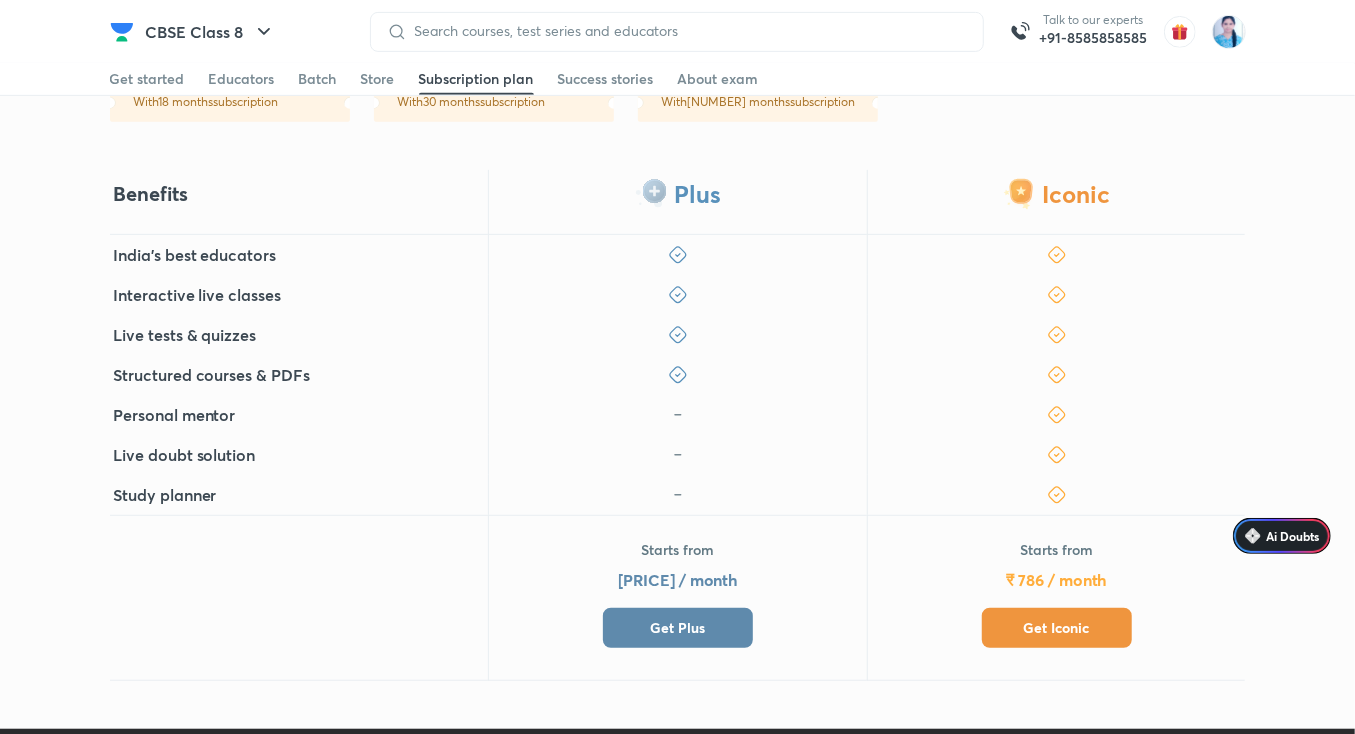 scroll, scrollTop: 480, scrollLeft: 0, axis: vertical 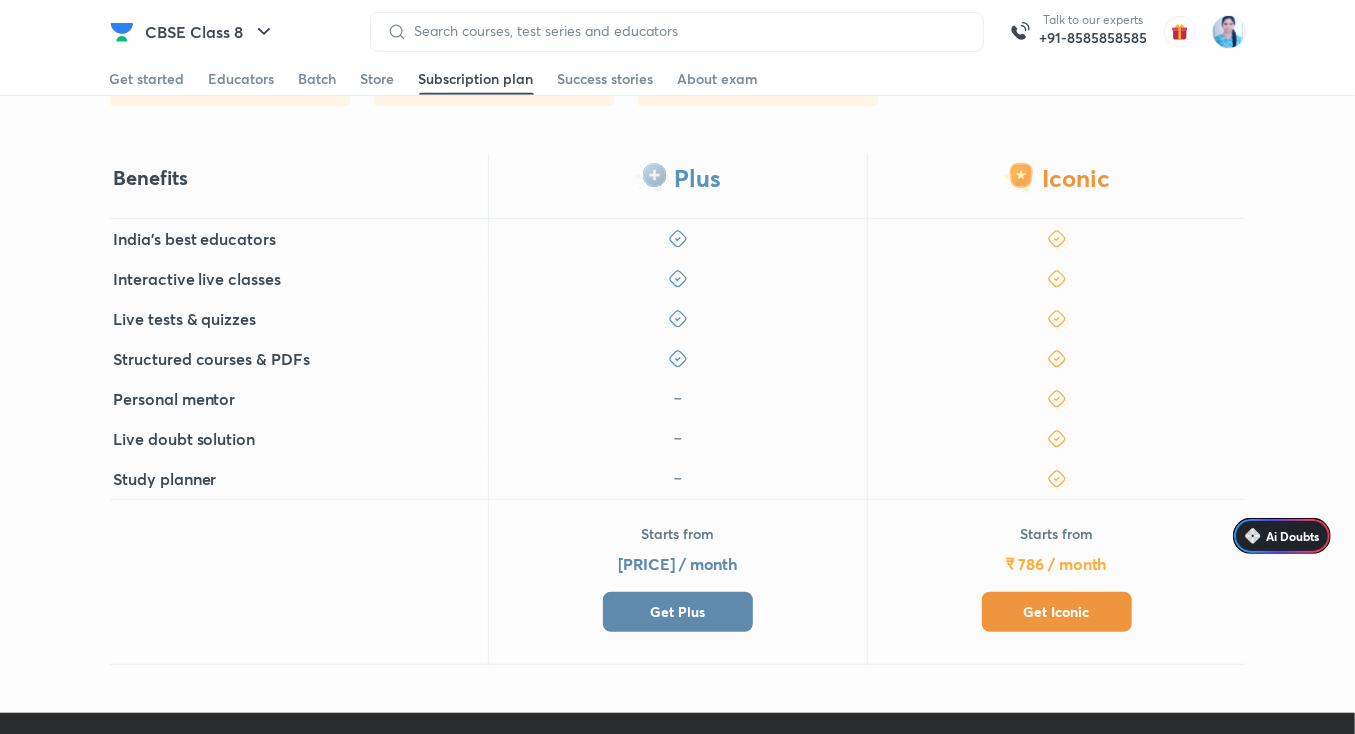 click on "Get Iconic" at bounding box center (1057, 612) 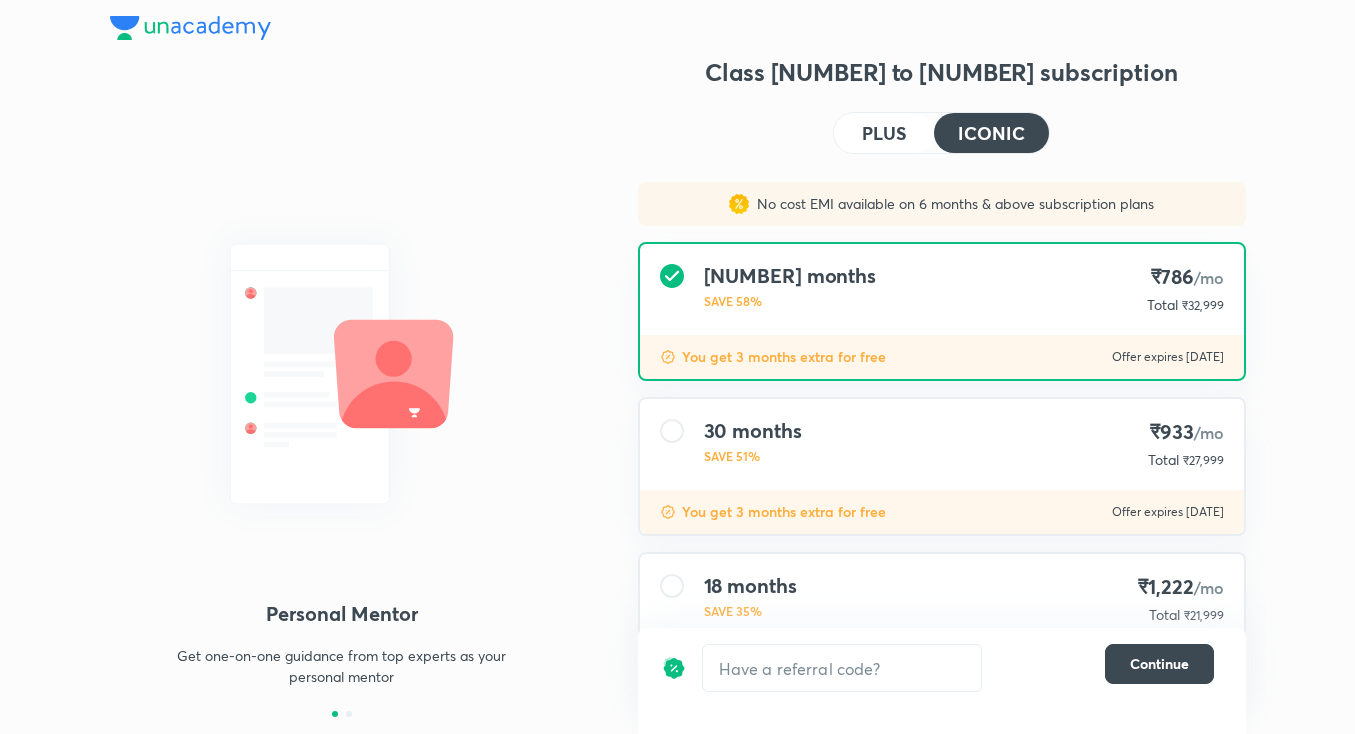 scroll, scrollTop: 195, scrollLeft: 0, axis: vertical 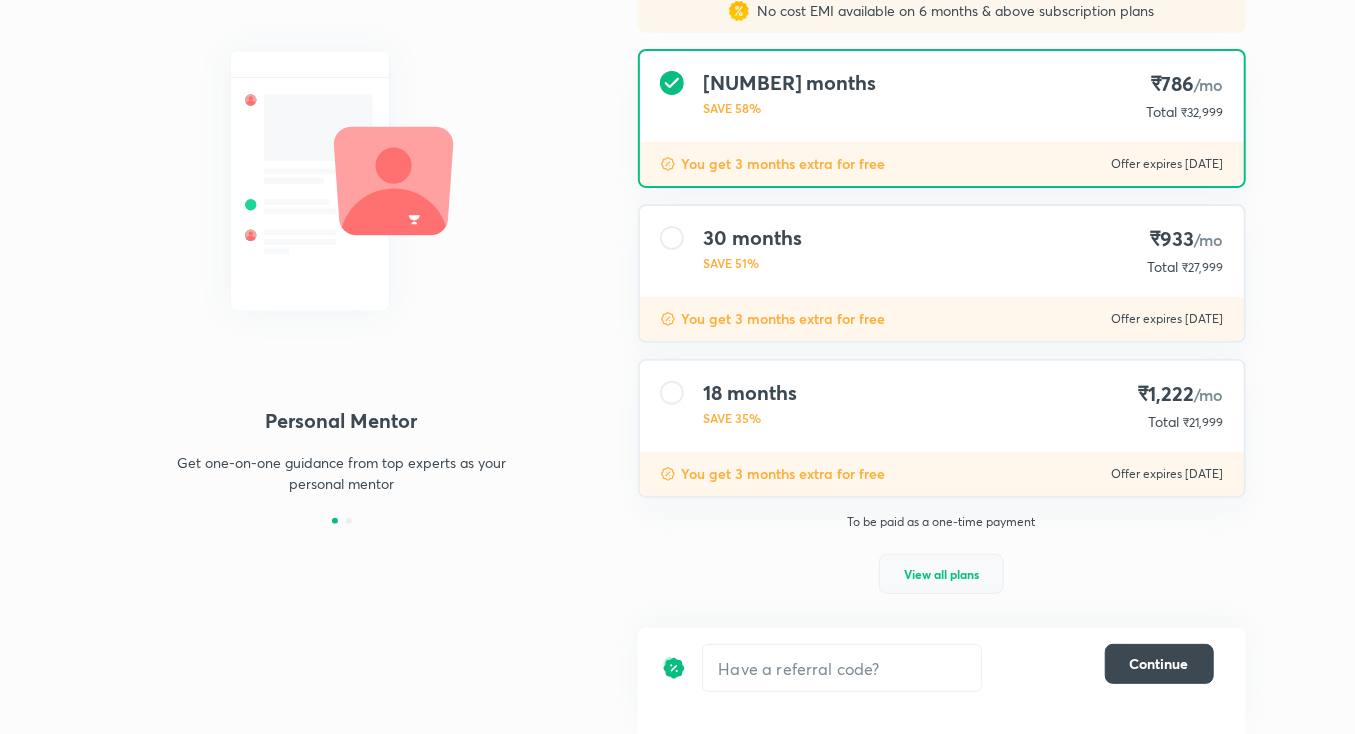 click on "View all plans" at bounding box center (941, 574) 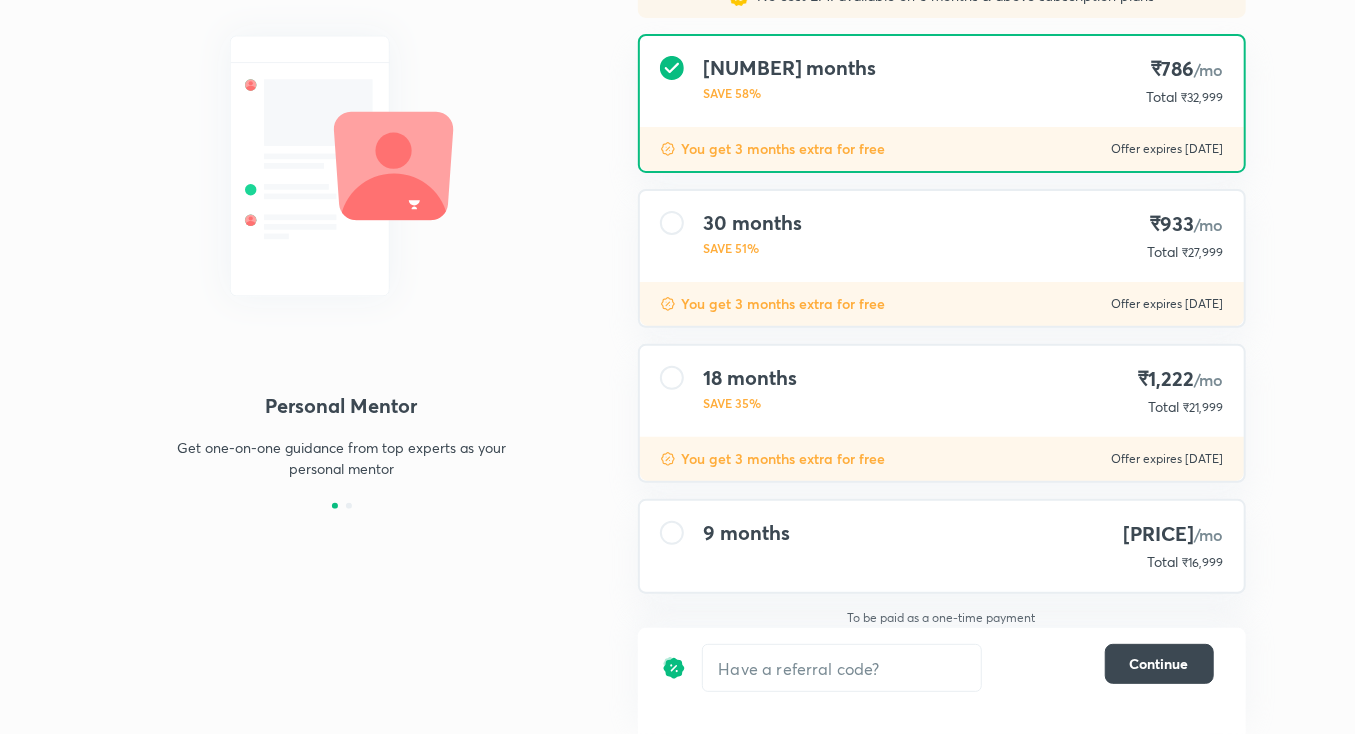 scroll, scrollTop: 219, scrollLeft: 0, axis: vertical 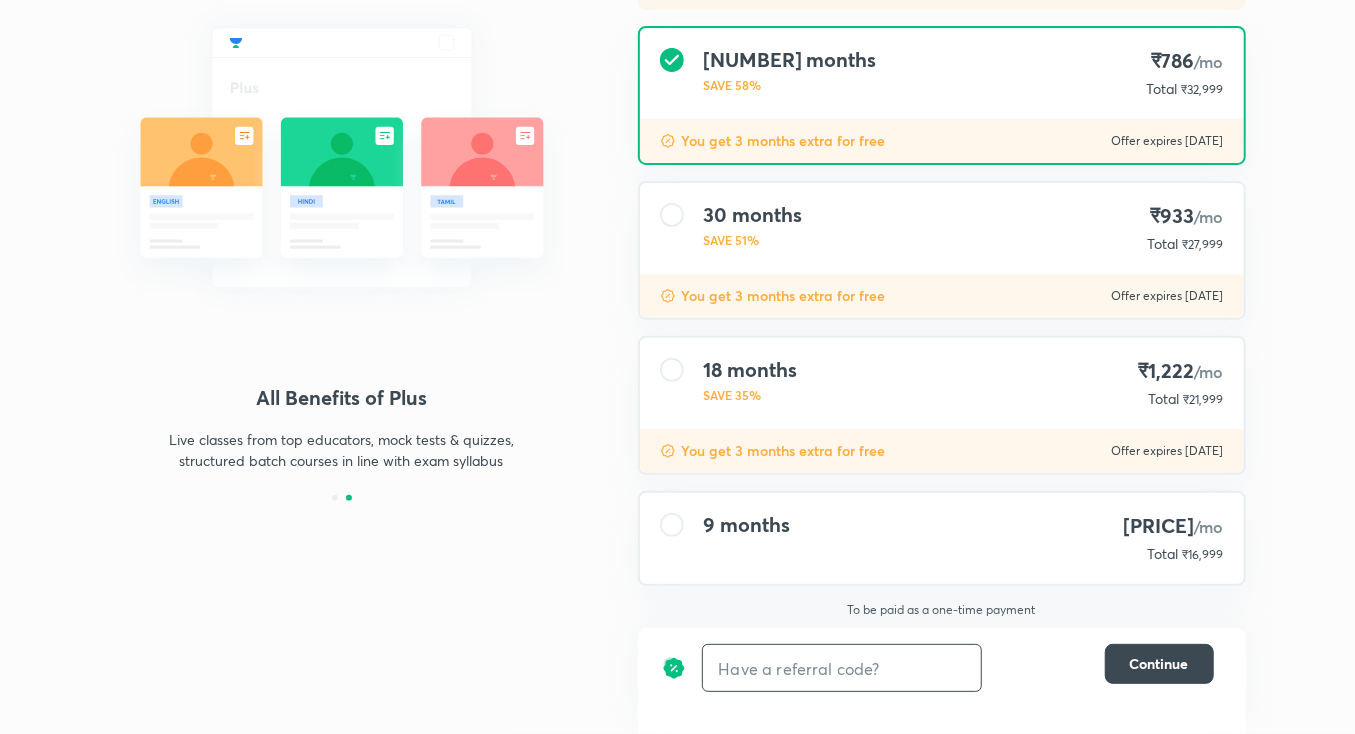 click at bounding box center (842, 668) 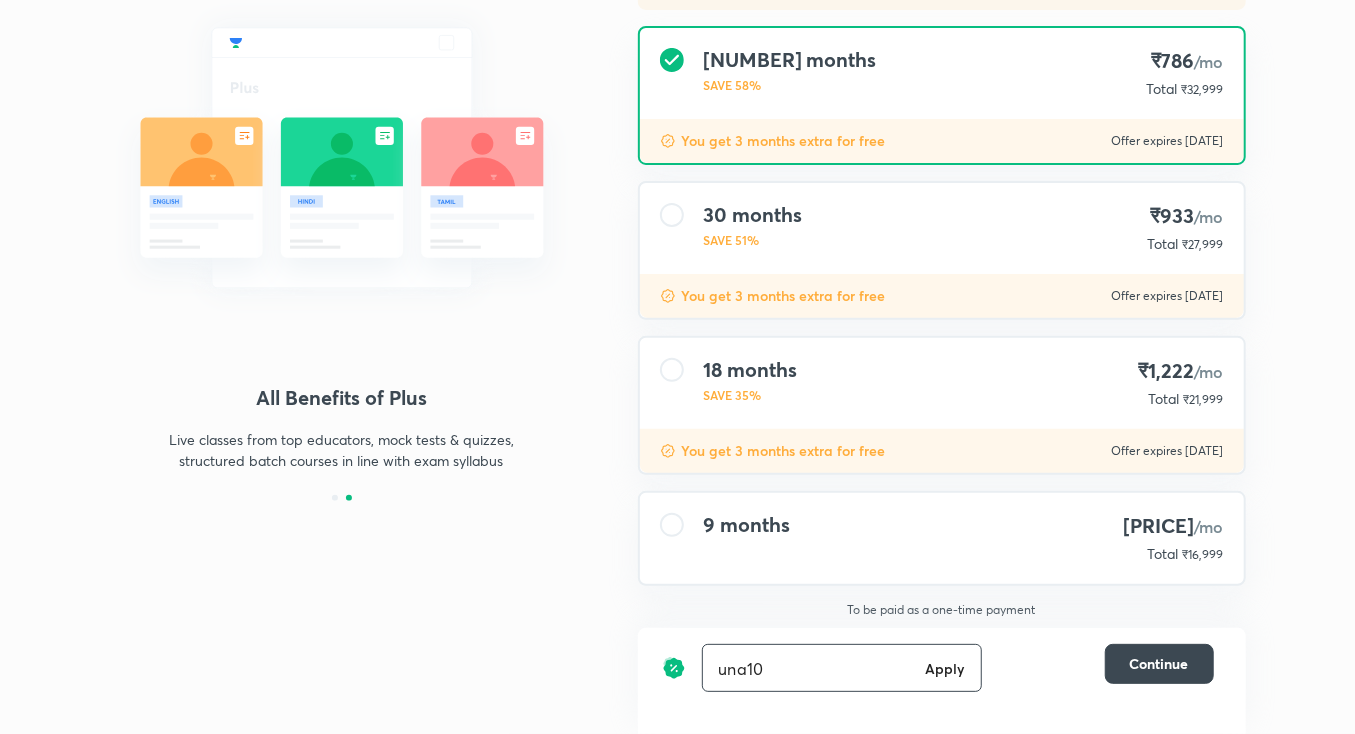type on "una10" 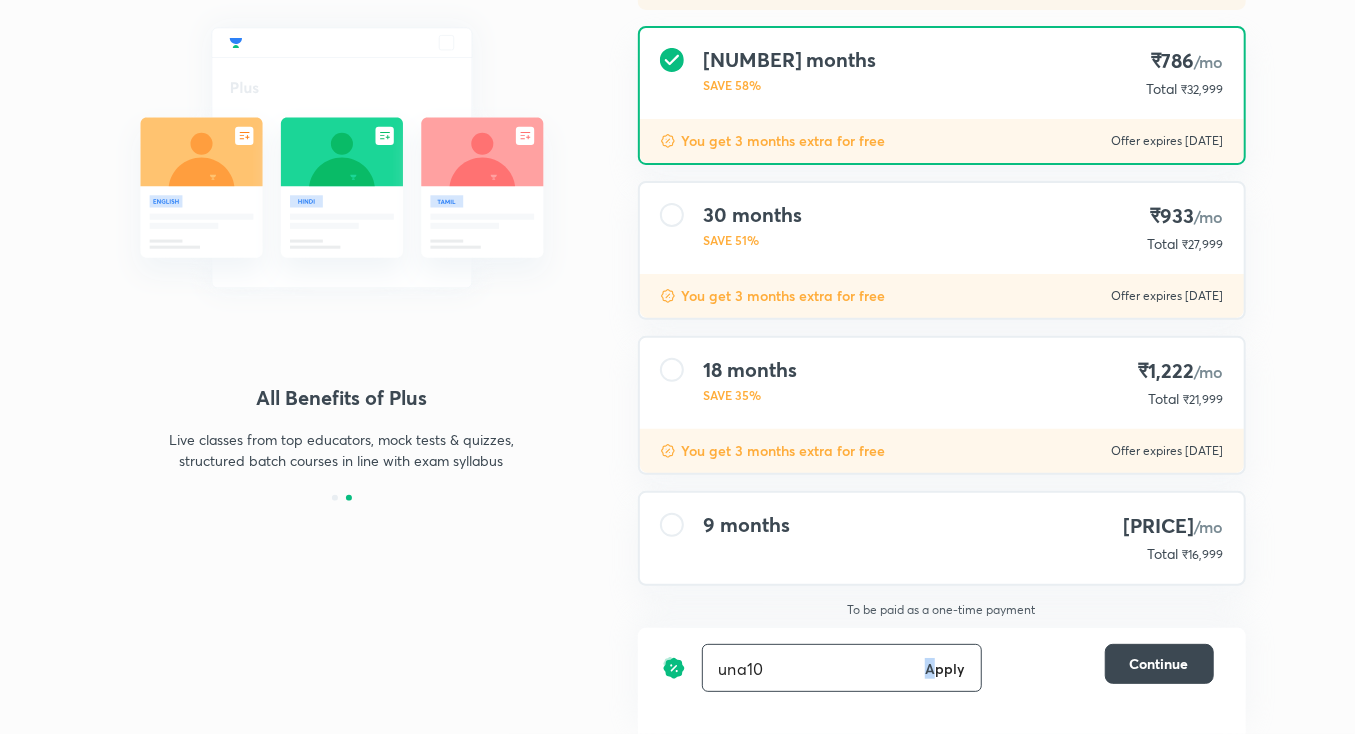 click on "Apply" at bounding box center (945, 668) 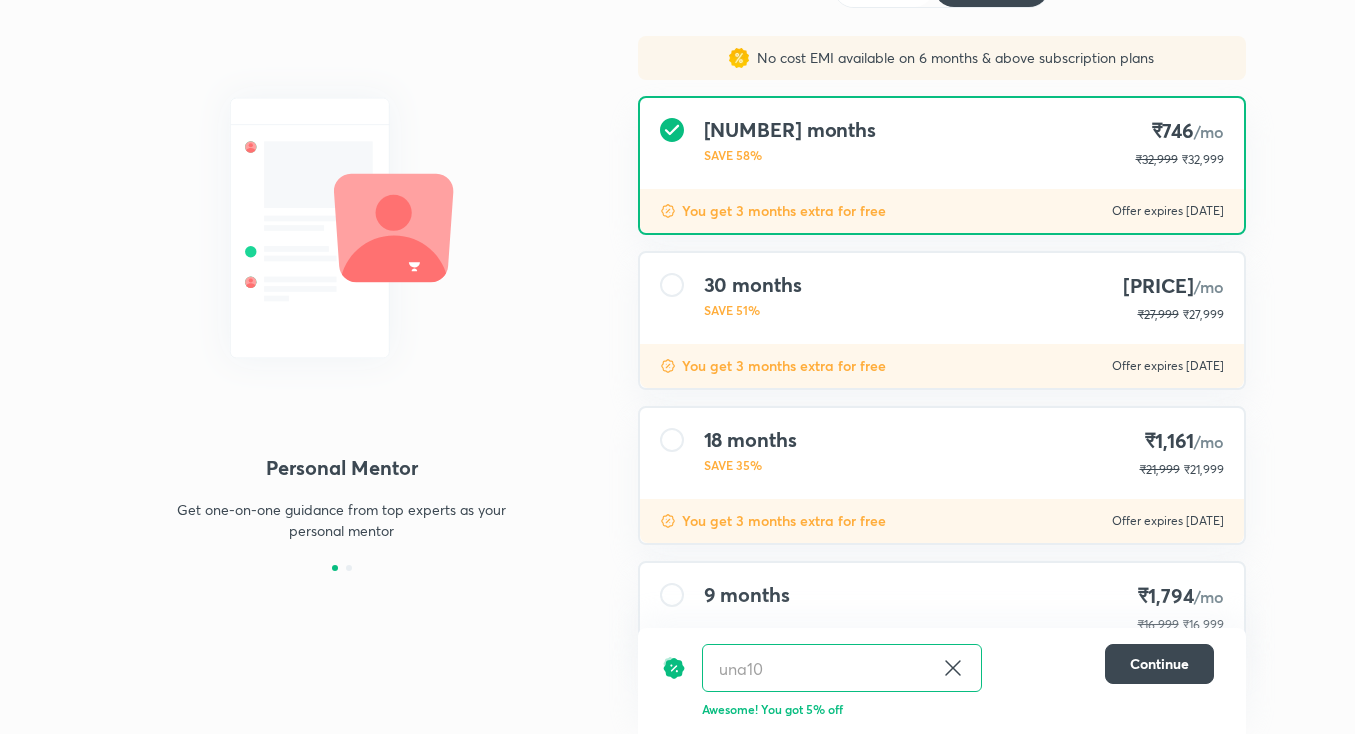 scroll, scrollTop: 216, scrollLeft: 0, axis: vertical 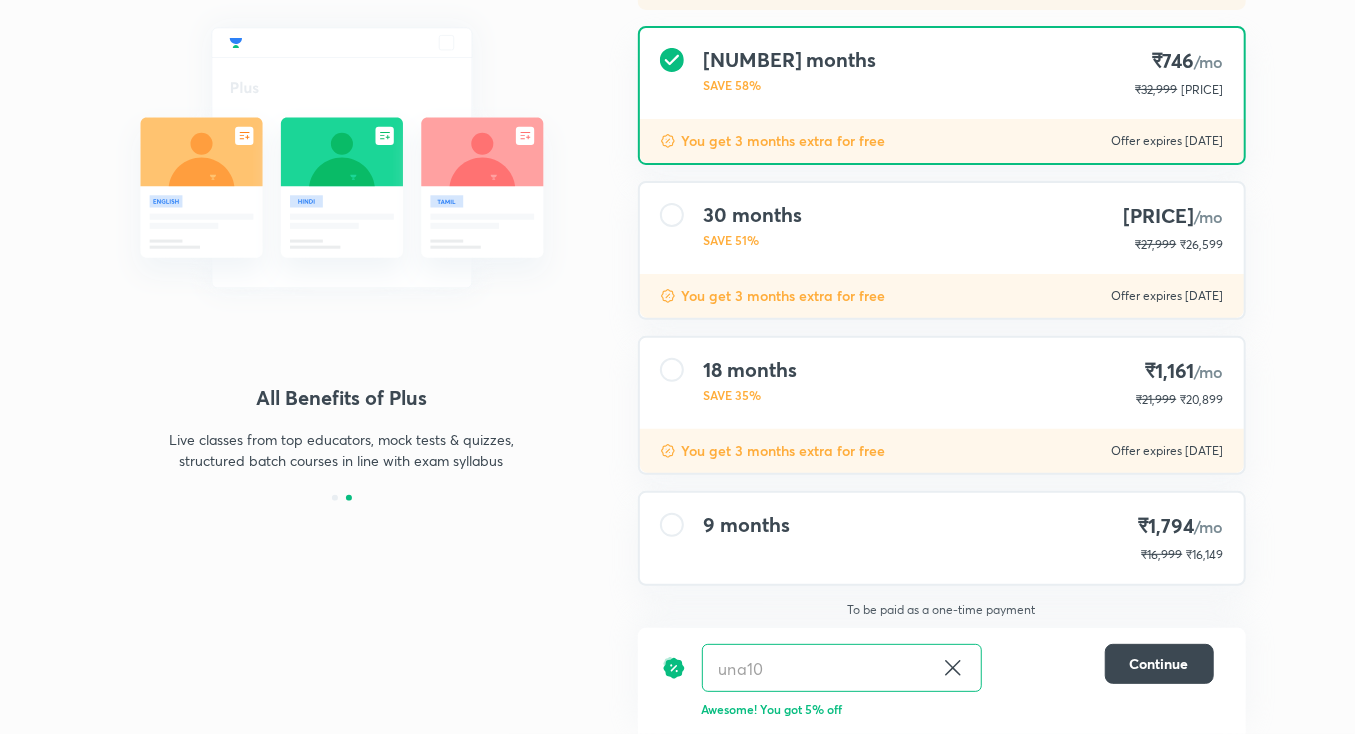 click on "18 months SAVE 35% ₹1,161  /mo ₹21,999 ₹20,899" at bounding box center (942, 383) 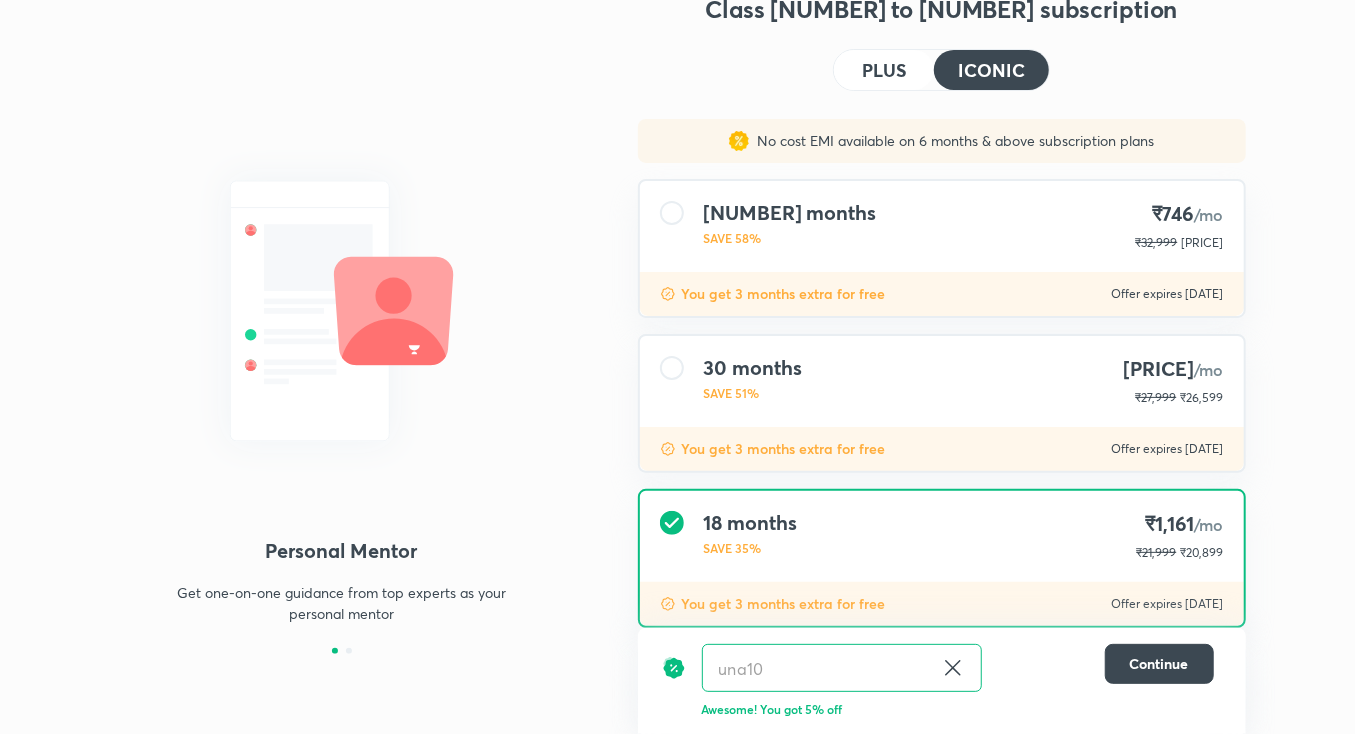 scroll, scrollTop: 0, scrollLeft: 0, axis: both 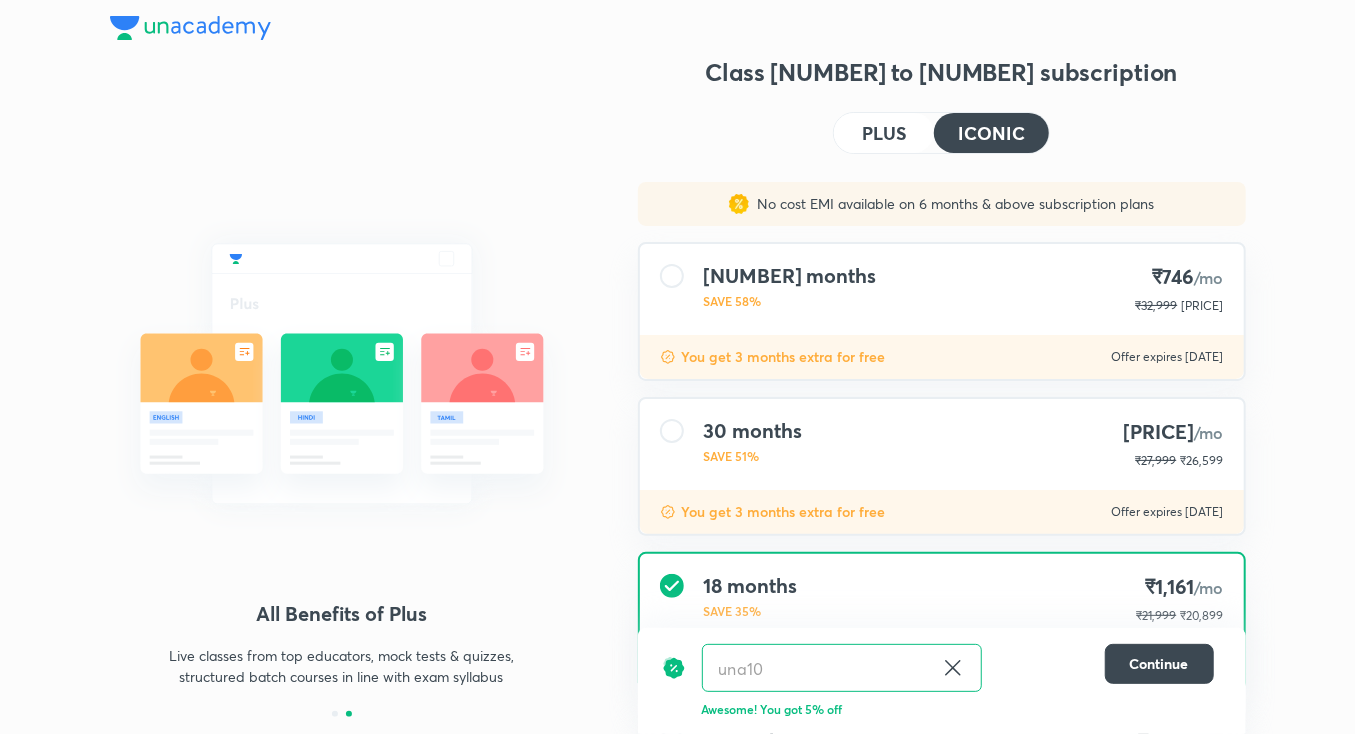 click on "PLUS" at bounding box center (884, 133) 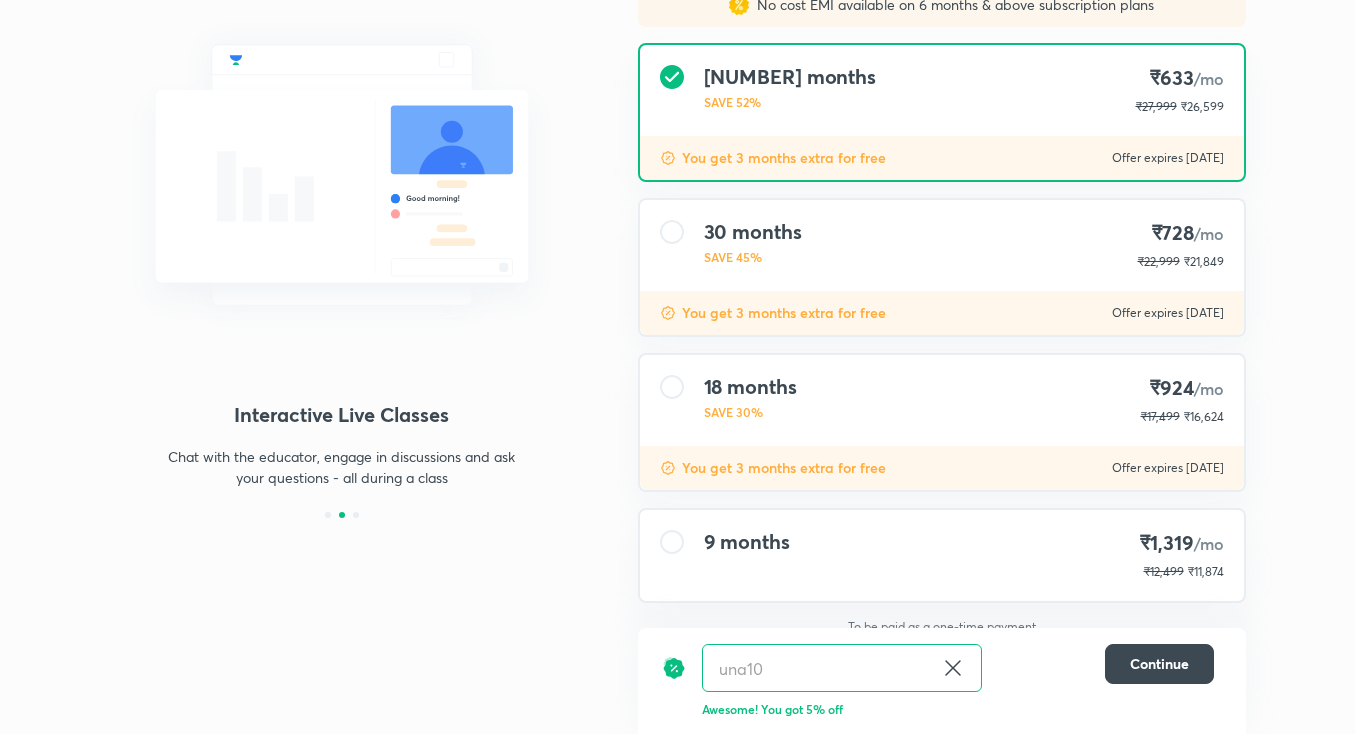 click on "18 months SAVE 30% ₹924  /mo ₹17,499 ₹16,624" at bounding box center (942, 400) 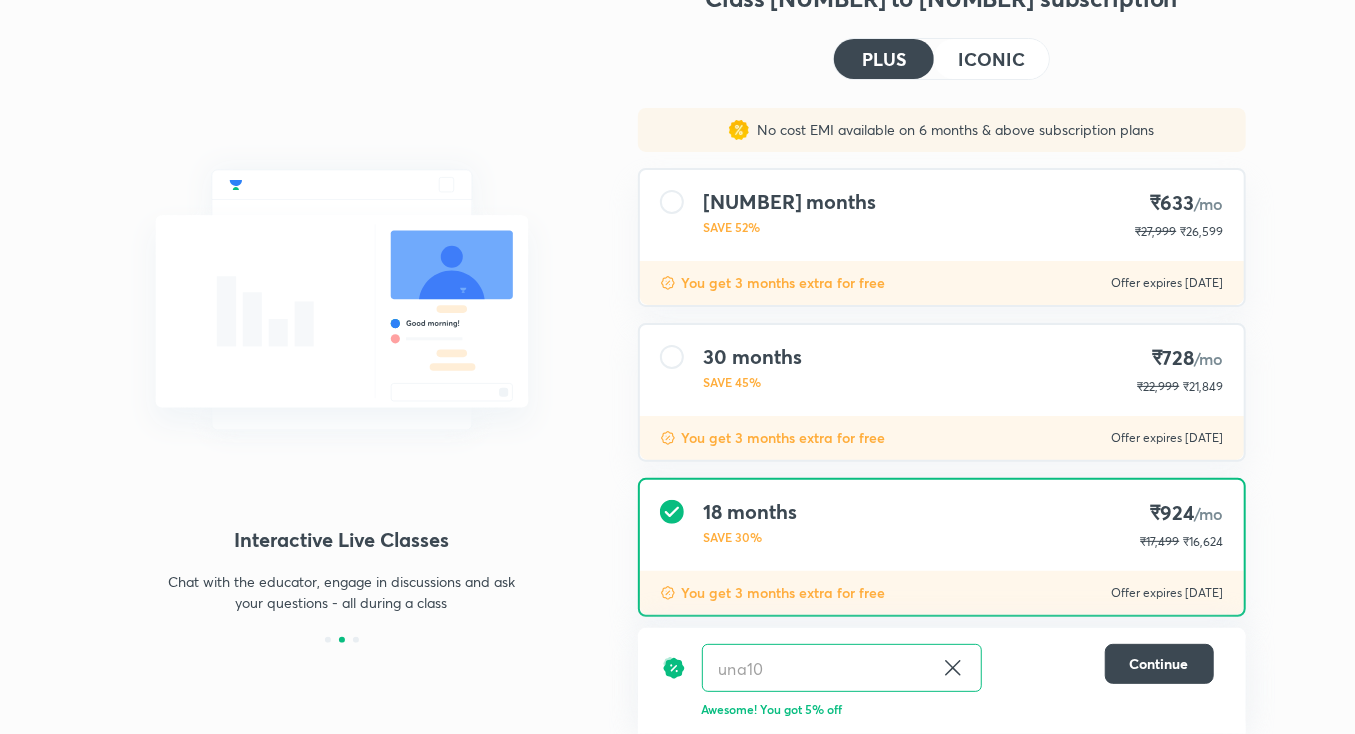 scroll, scrollTop: 0, scrollLeft: 0, axis: both 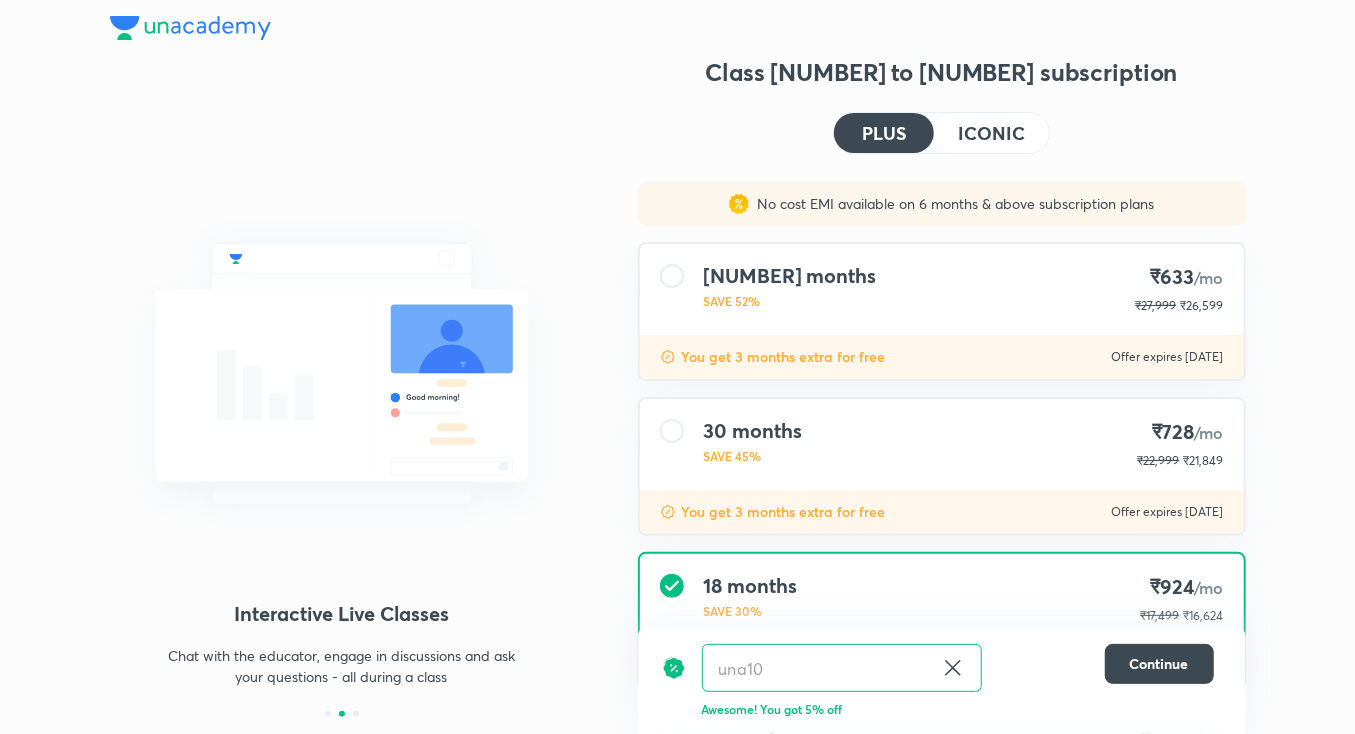 click on "ICONIC" at bounding box center [991, 133] 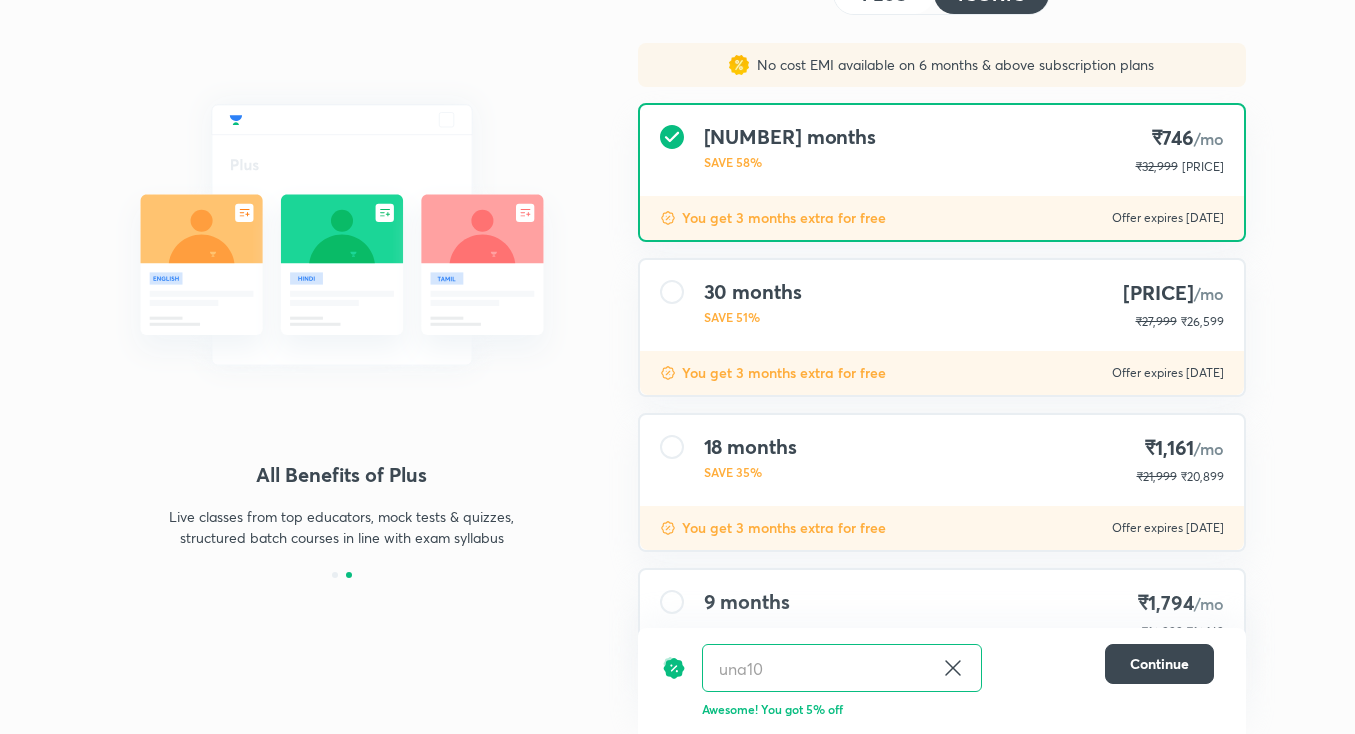 scroll, scrollTop: 138, scrollLeft: 0, axis: vertical 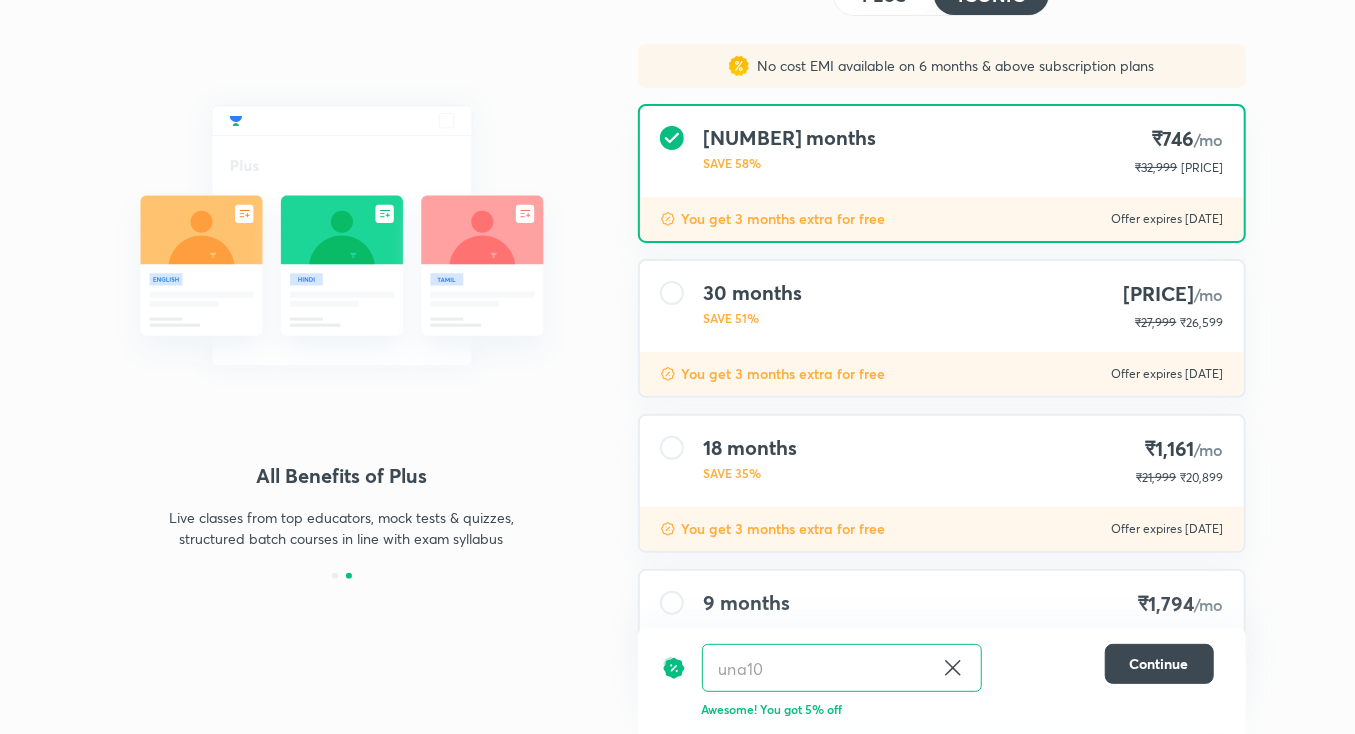 click on "18 months SAVE 35% ₹1,161  /mo ₹21,999 ₹20,899" at bounding box center (942, 461) 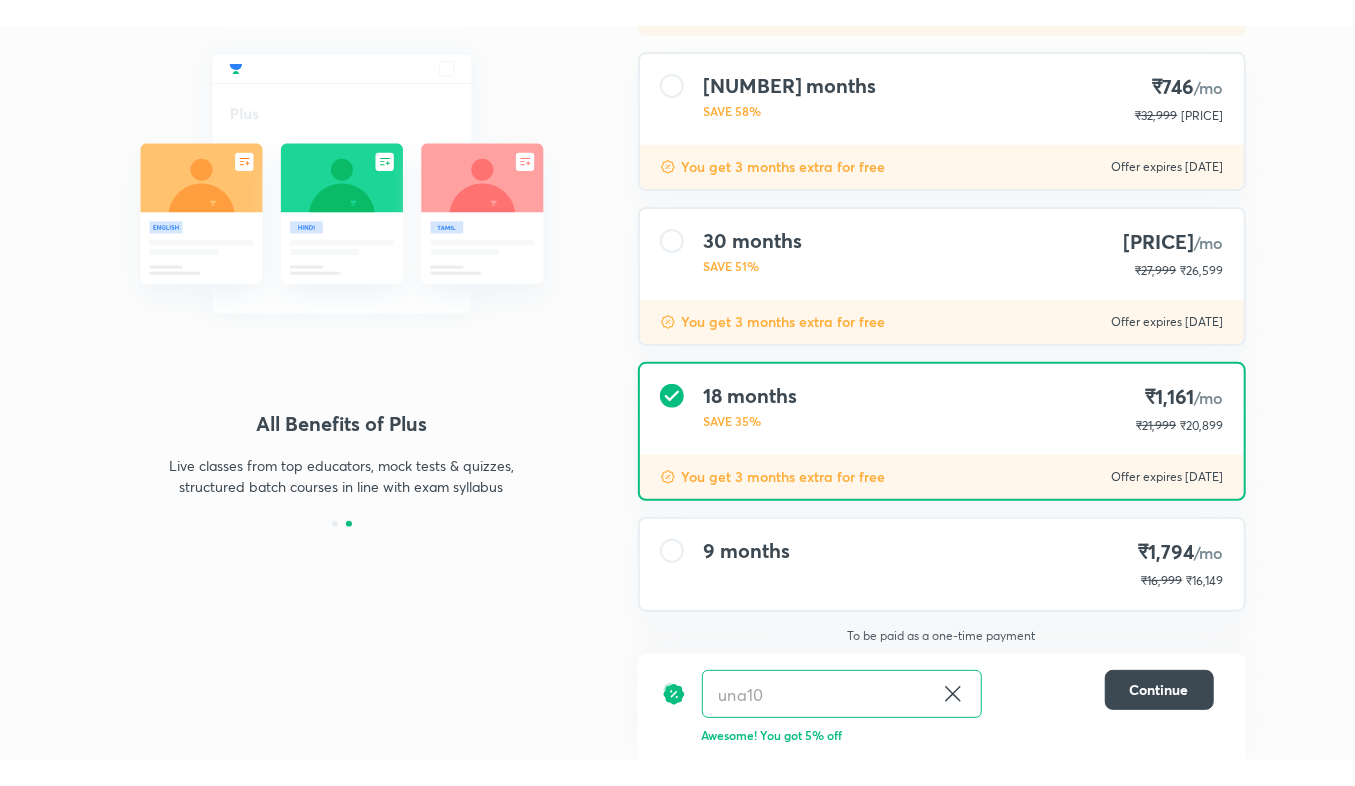 scroll, scrollTop: 164, scrollLeft: 0, axis: vertical 